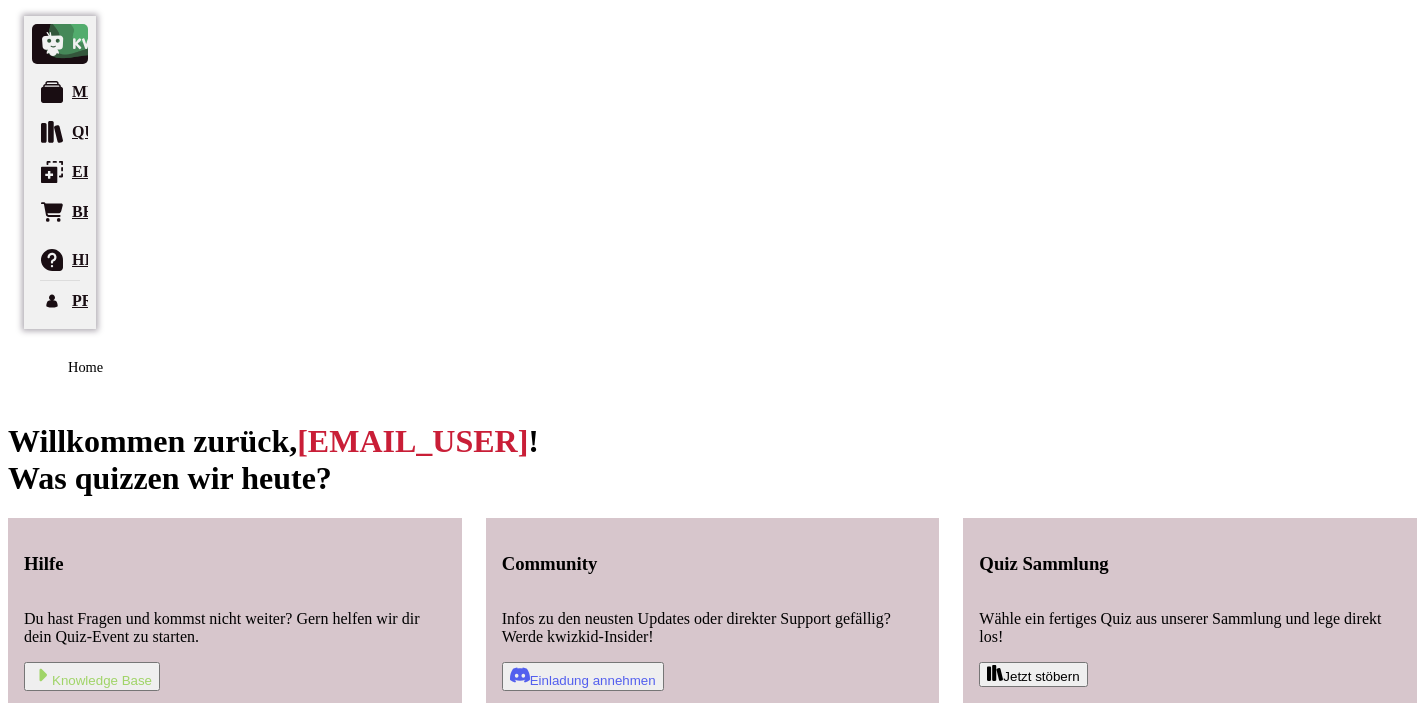 scroll, scrollTop: 0, scrollLeft: 0, axis: both 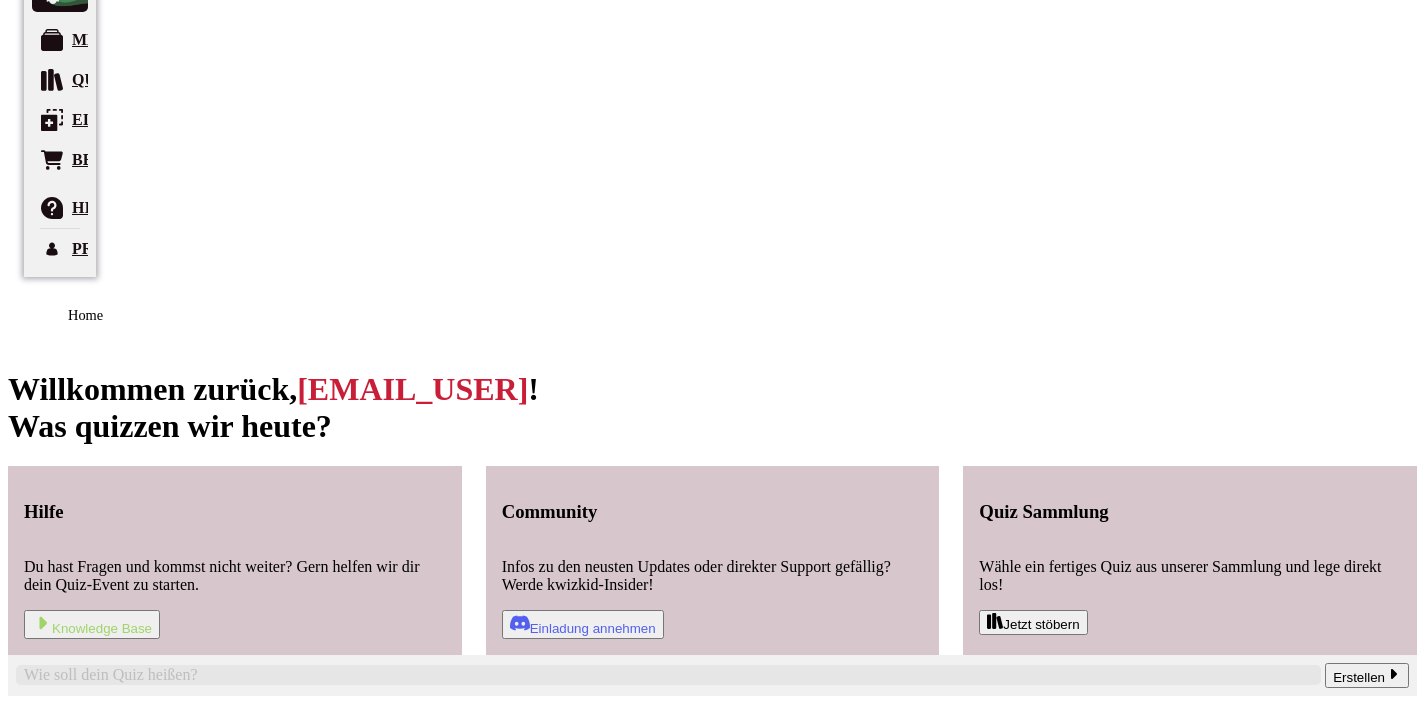 click on "The Wedding Quizdown" at bounding box center [123, 785] 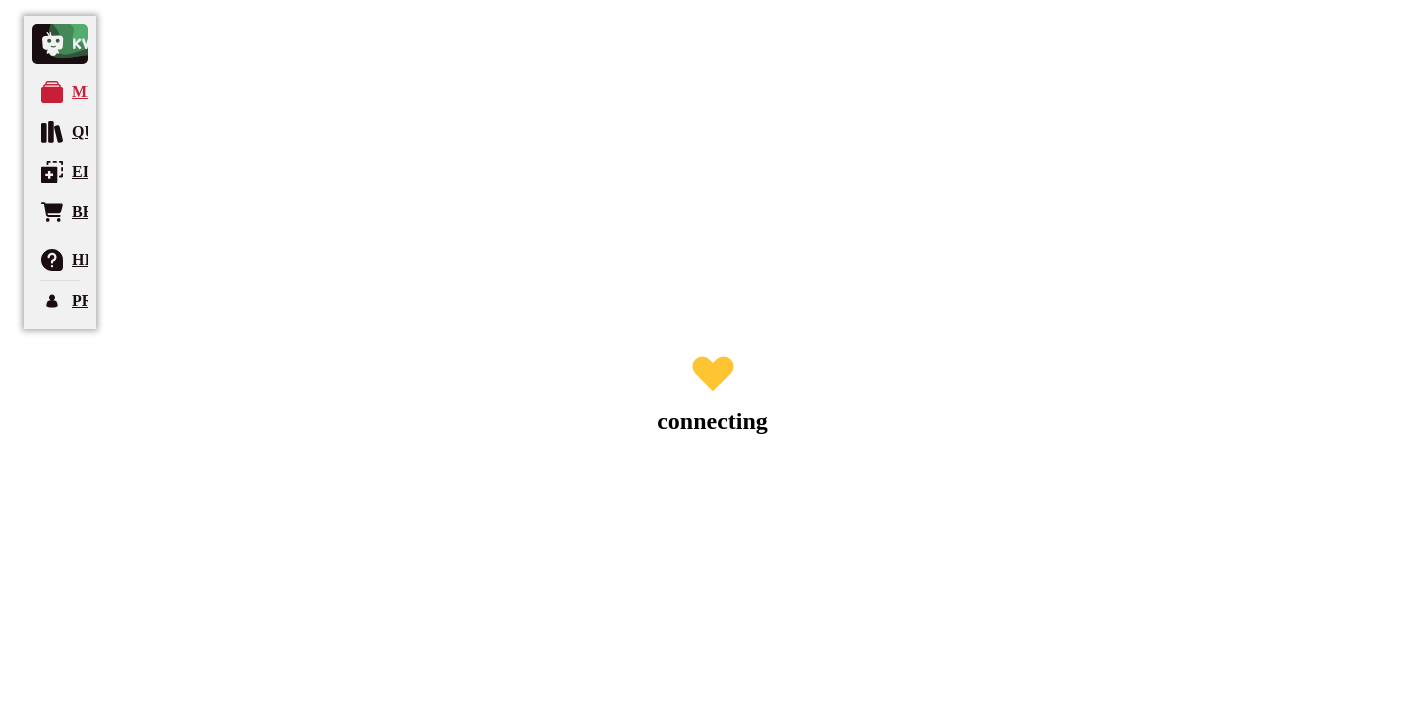 scroll, scrollTop: 0, scrollLeft: 0, axis: both 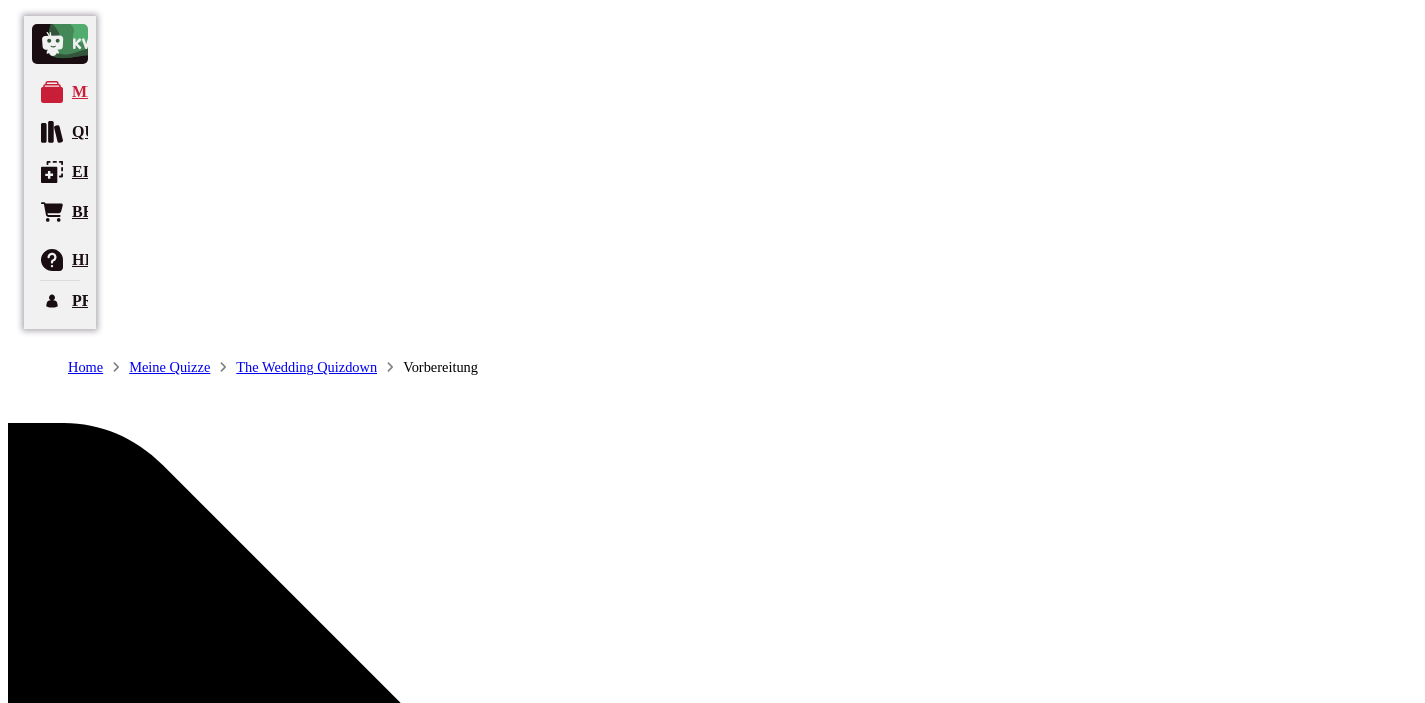 click on "Home" at bounding box center (85, 367) 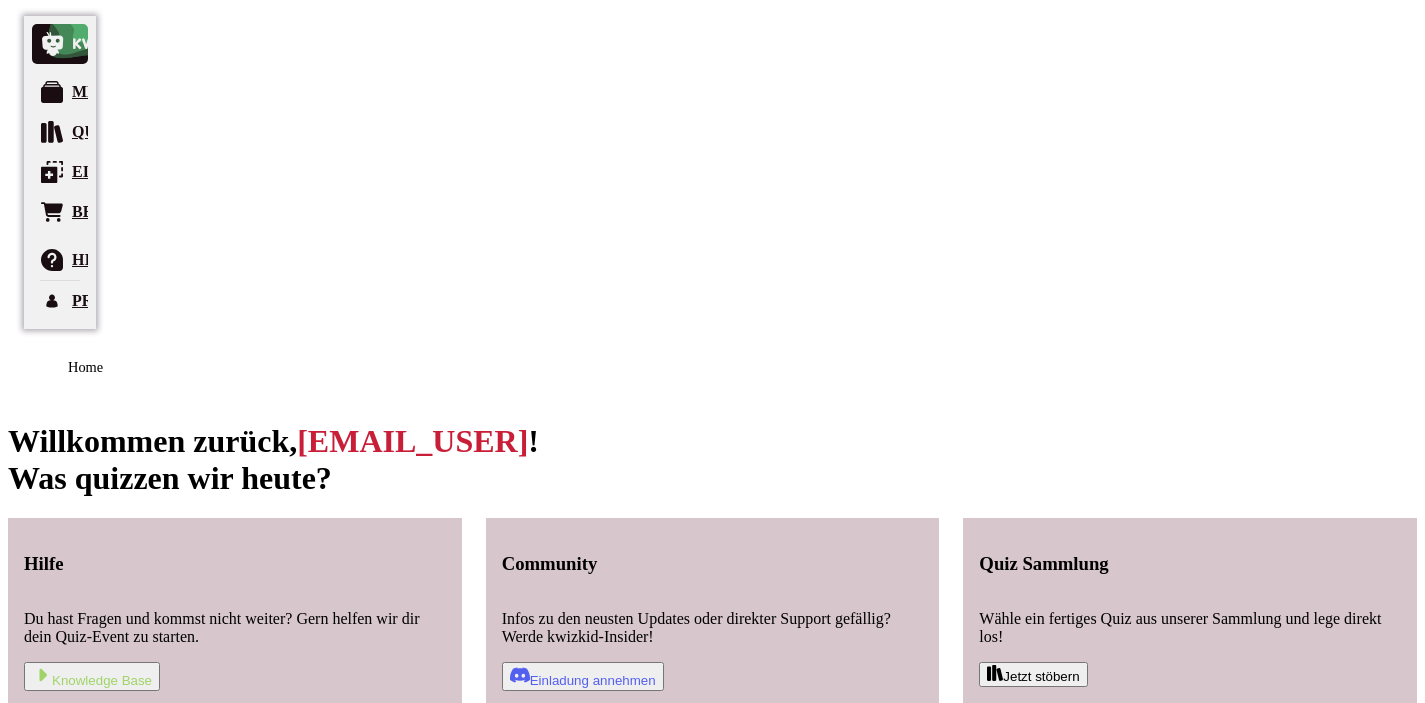 click on "The Wedding Quizdown" at bounding box center (123, 837) 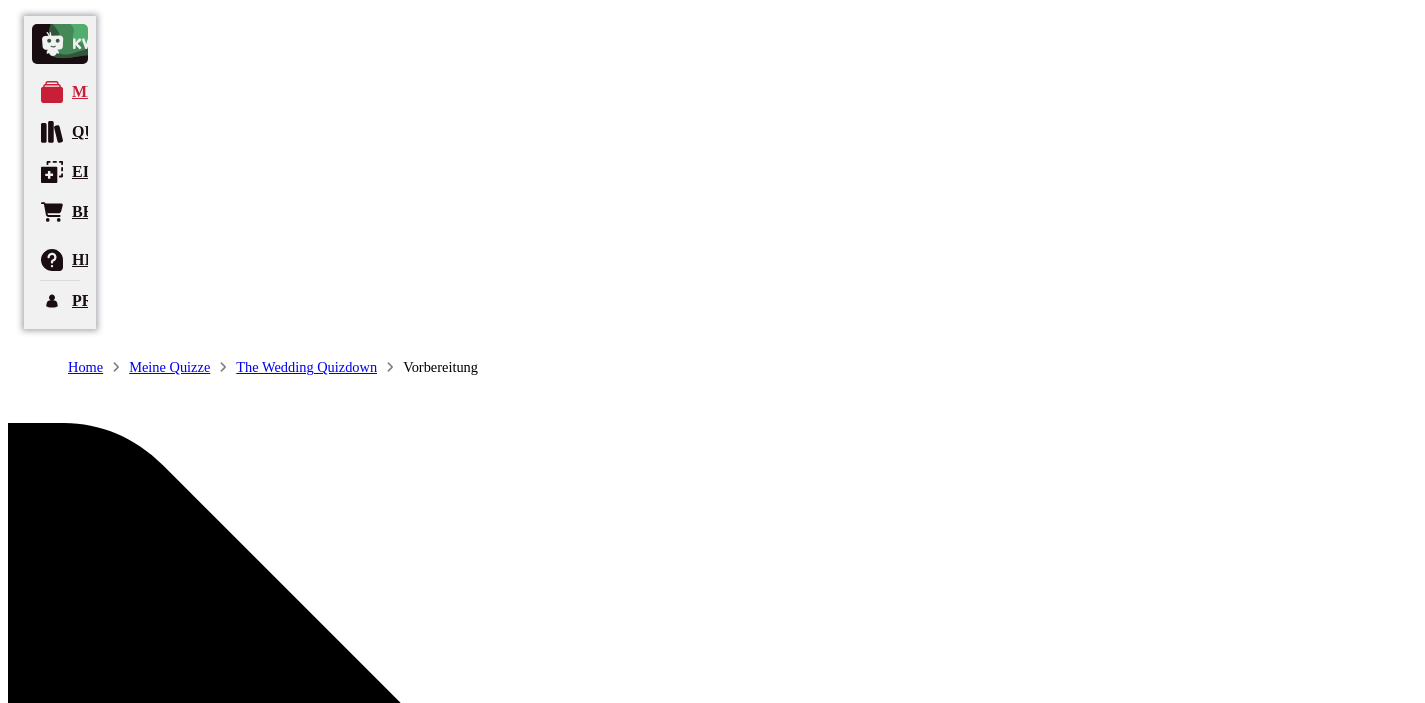 click on "Quiz Lobby" at bounding box center (173, 3303) 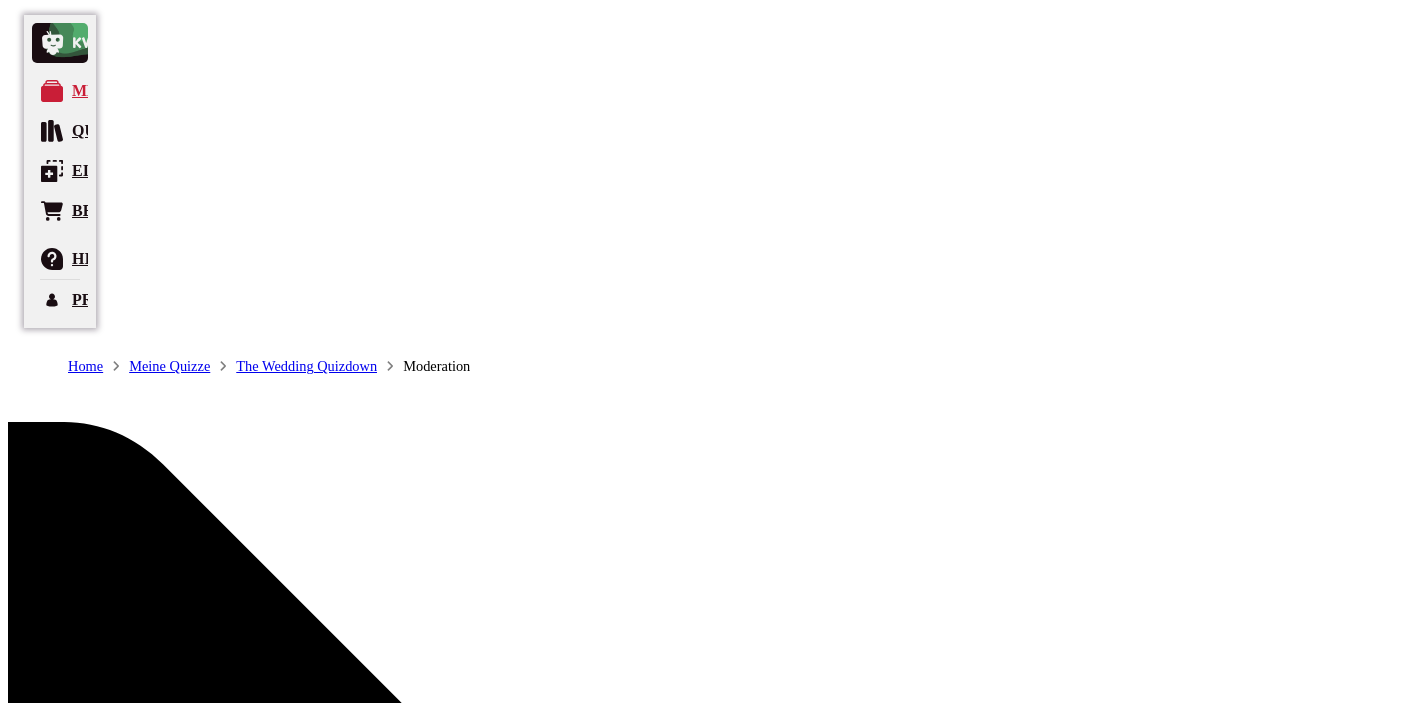 scroll, scrollTop: 4, scrollLeft: 0, axis: vertical 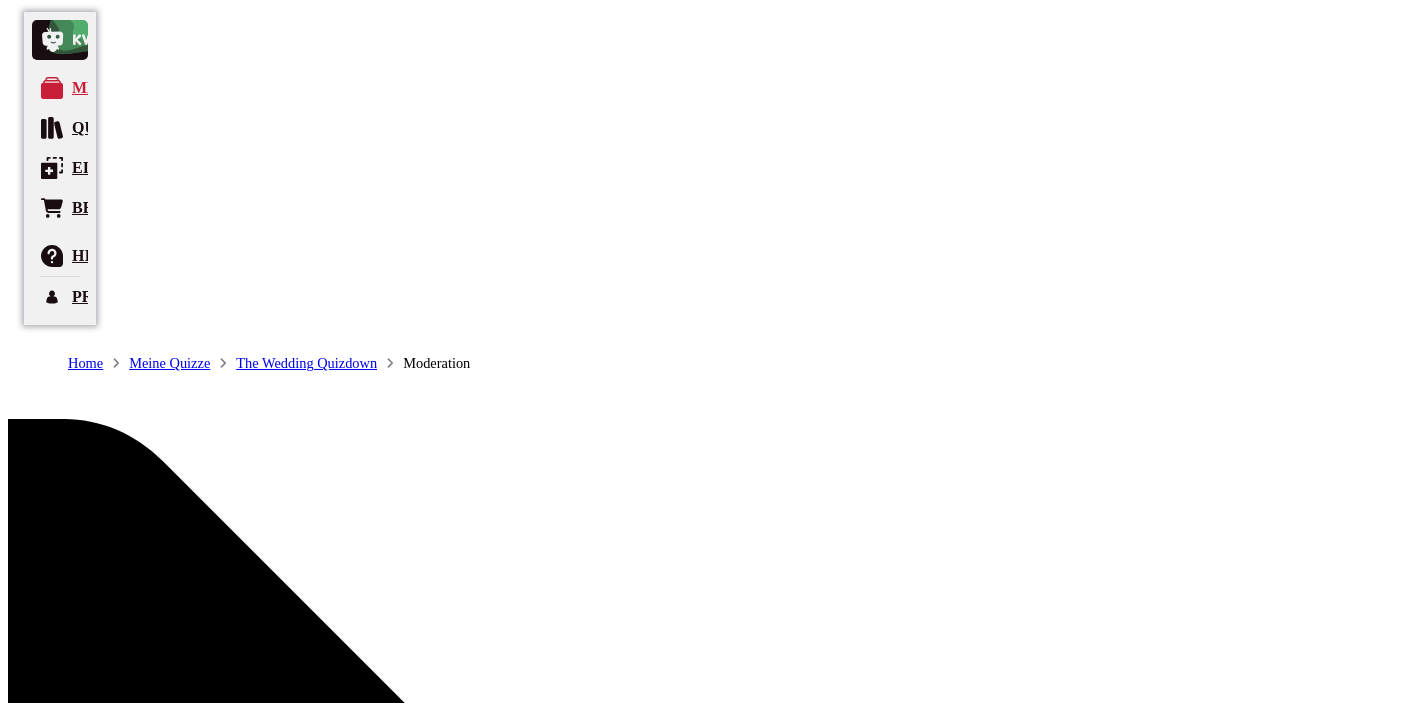 click on "Zurück zur Vorbereitung" at bounding box center (95, 12359) 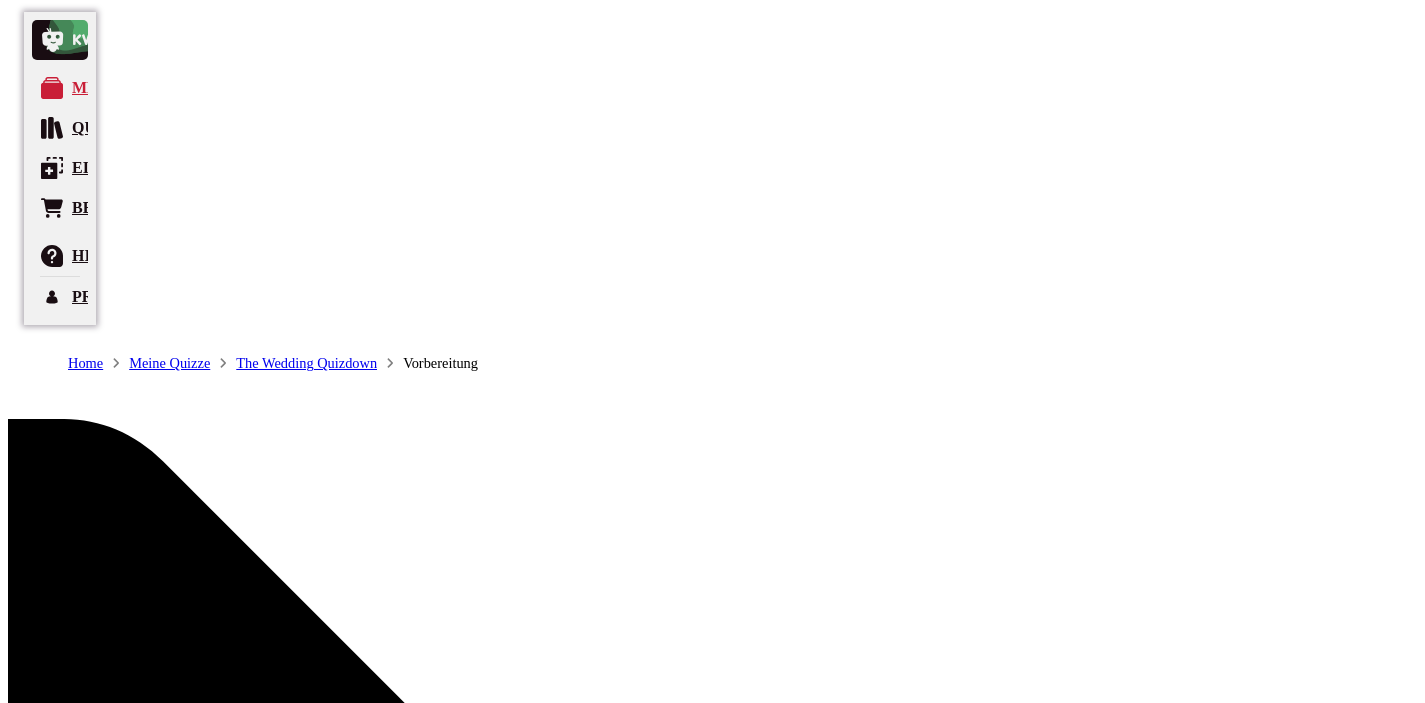 click on "Los geht's" at bounding box center [134, 11999] 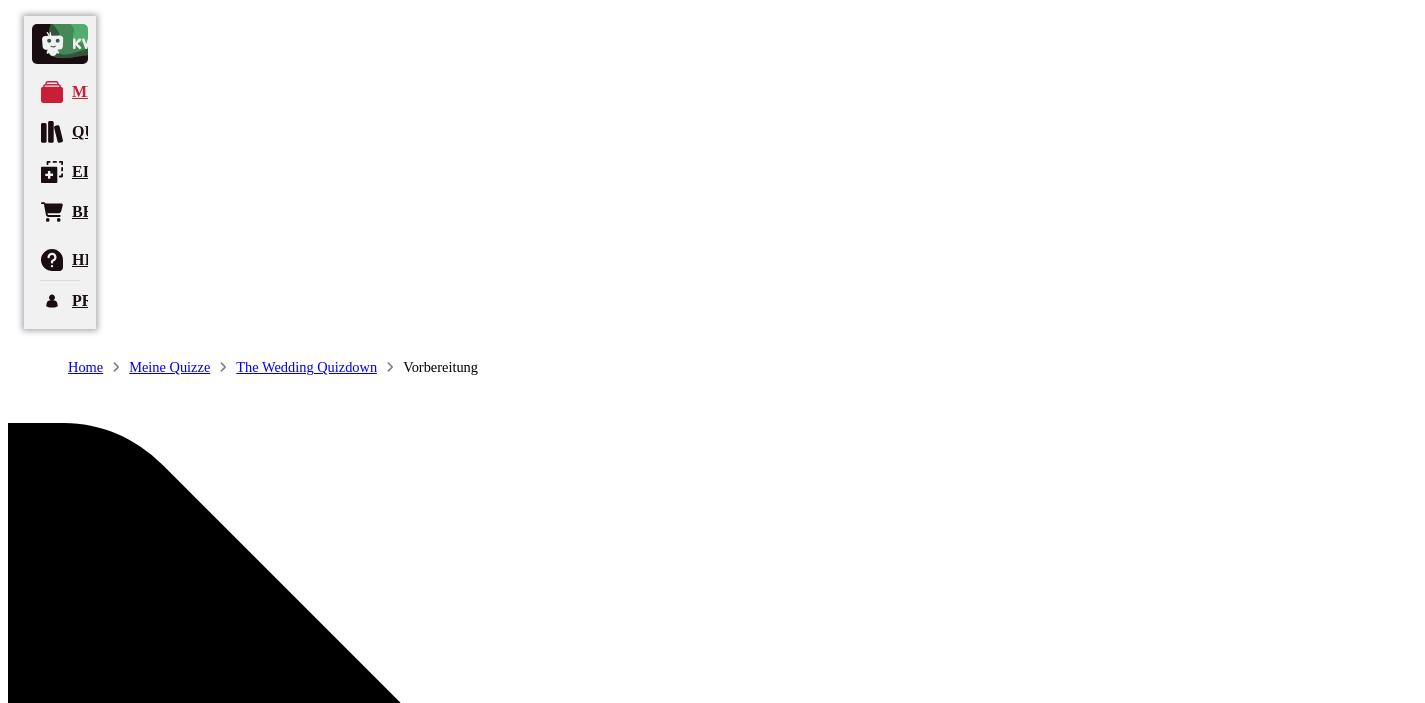 click on "Quiz starten" at bounding box center [52, 12003] 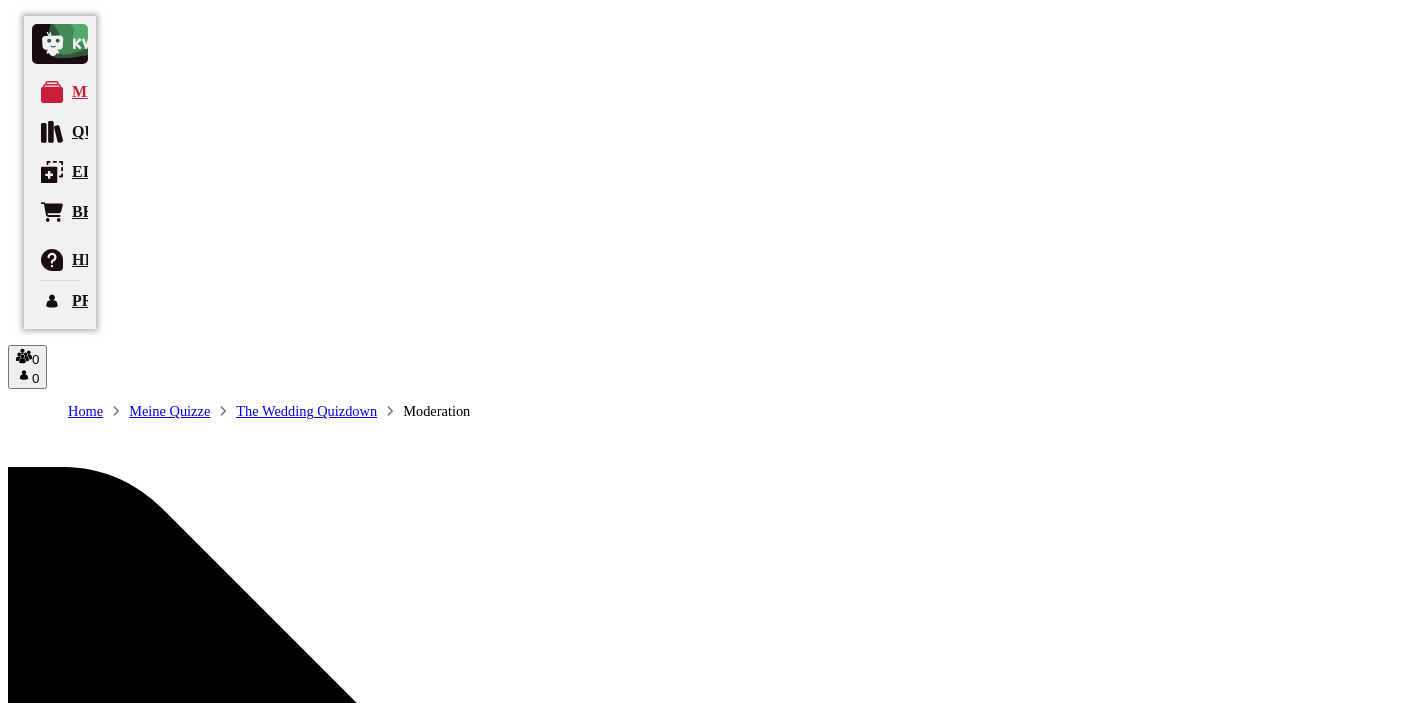 click on "Quiz abbrechen" at bounding box center [63, 12409] 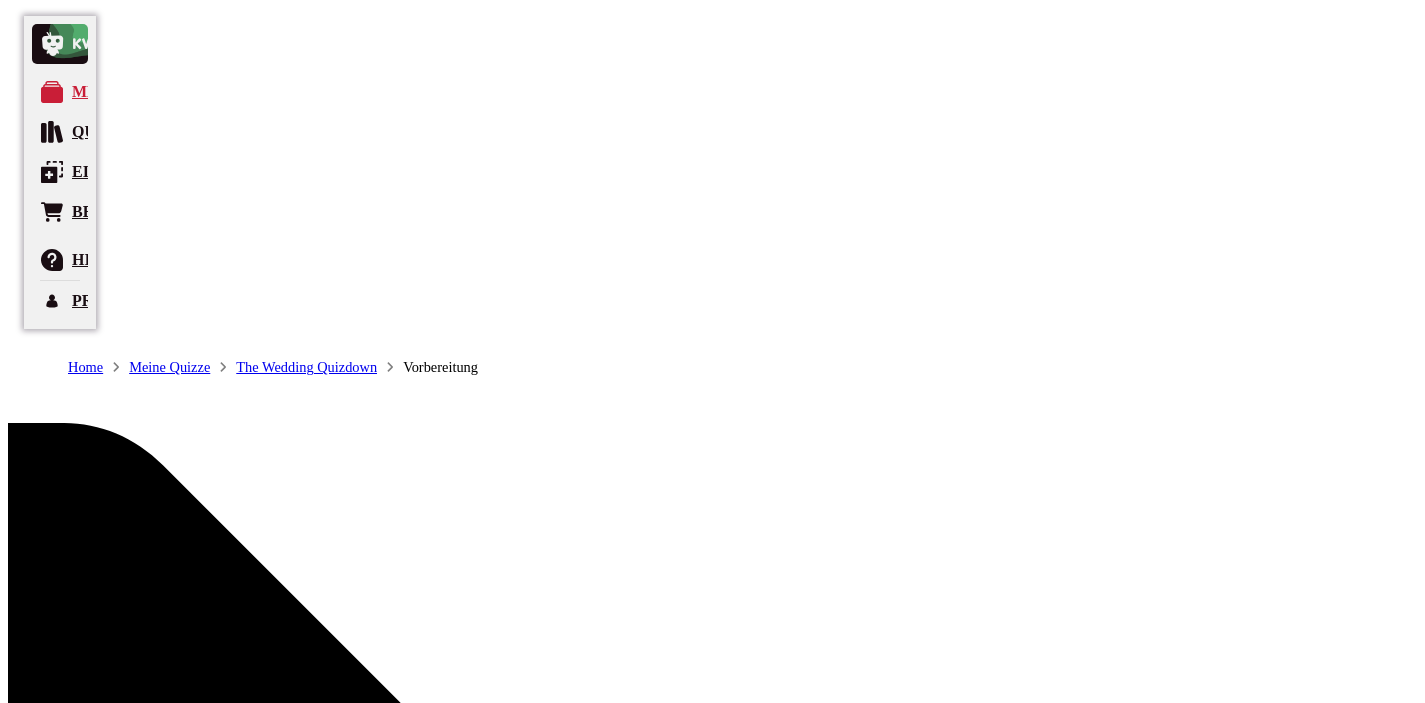 click at bounding box center (1330, 12127) 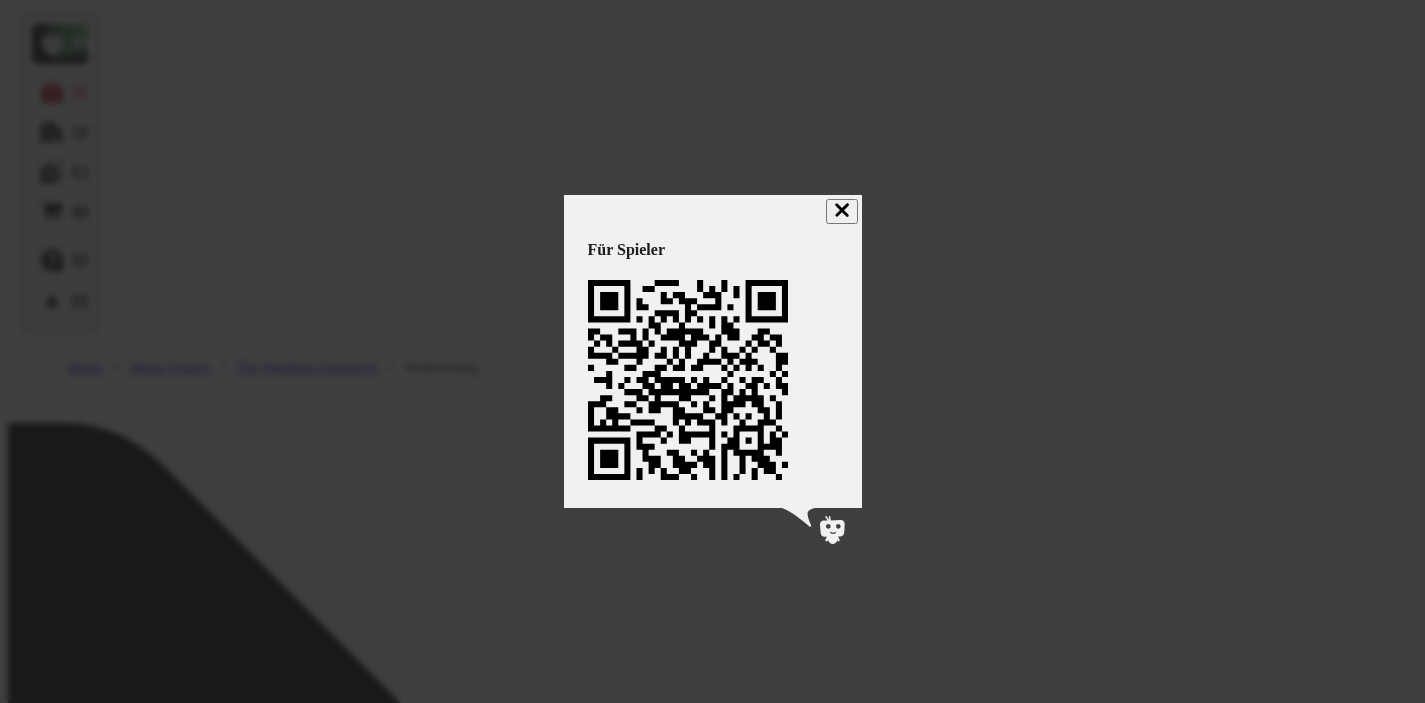 click at bounding box center [712, 351] 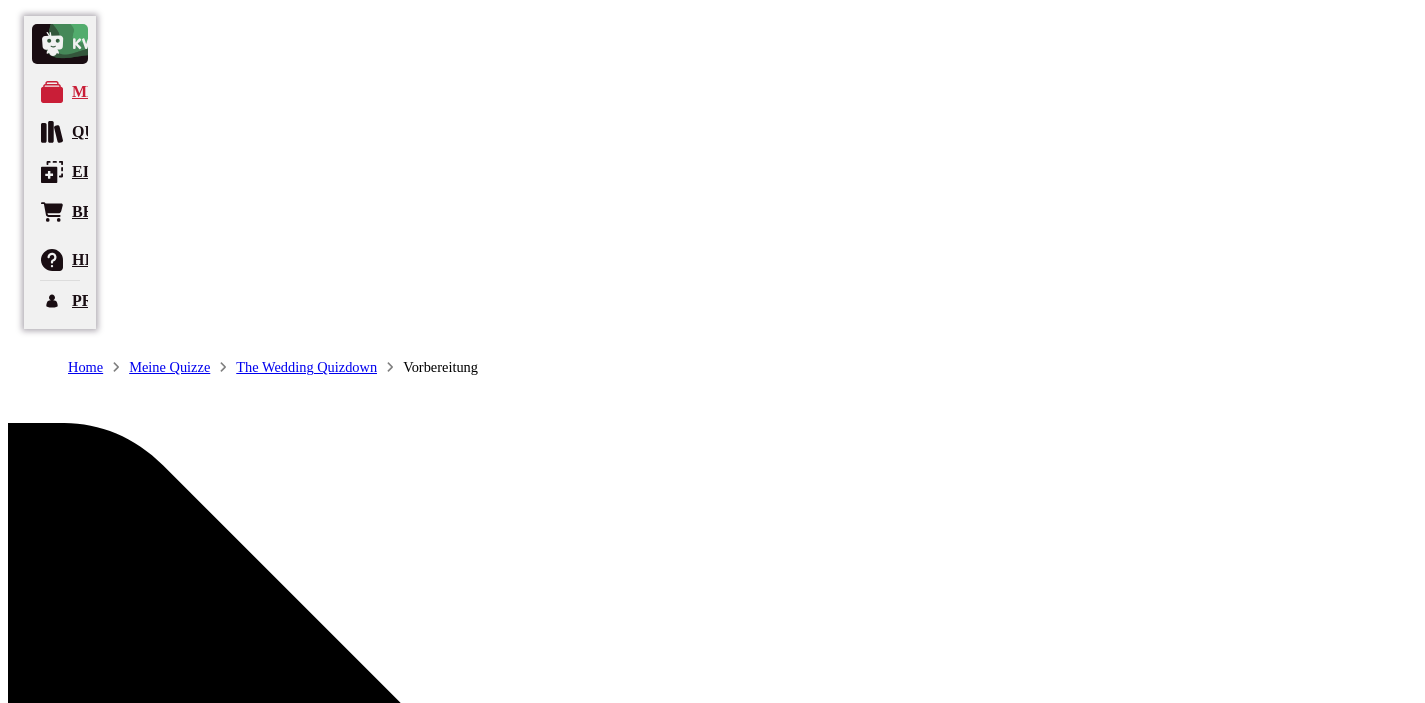 click at bounding box center (1328, 12208) 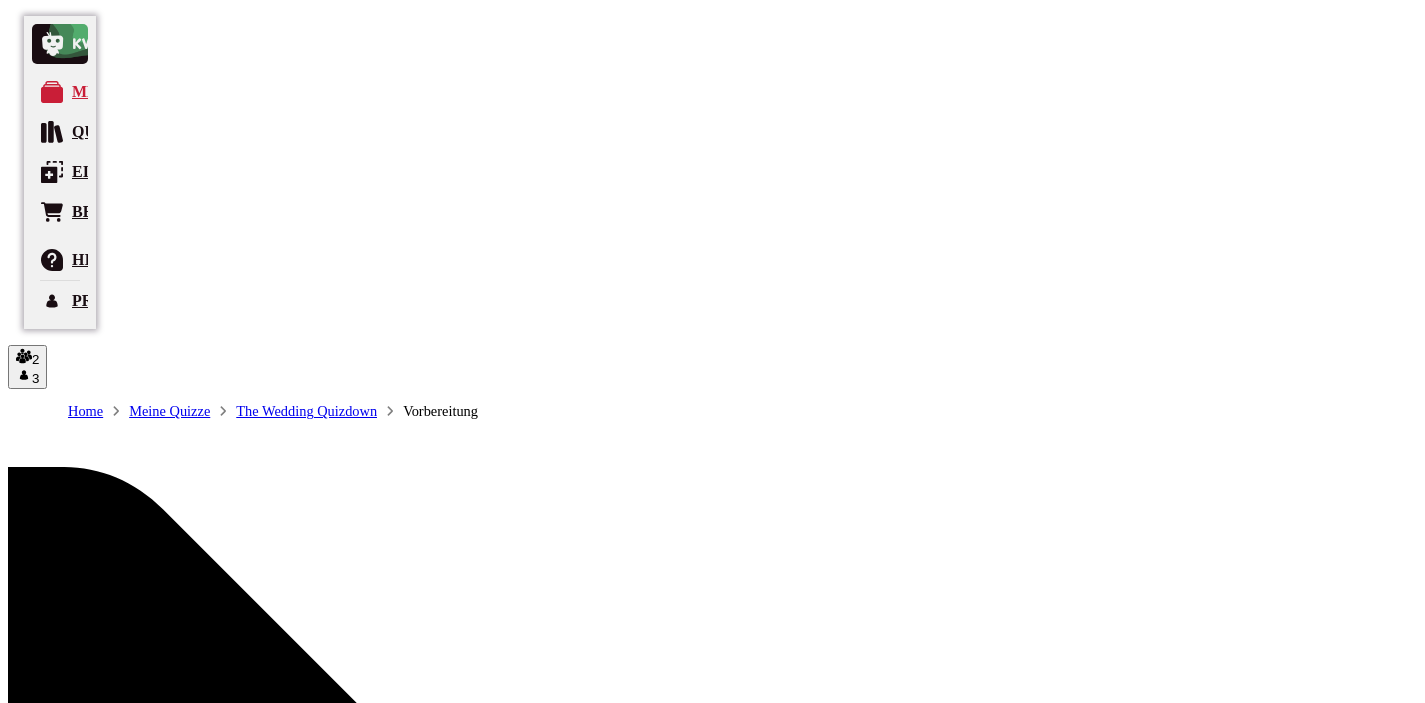 scroll, scrollTop: 0, scrollLeft: 0, axis: both 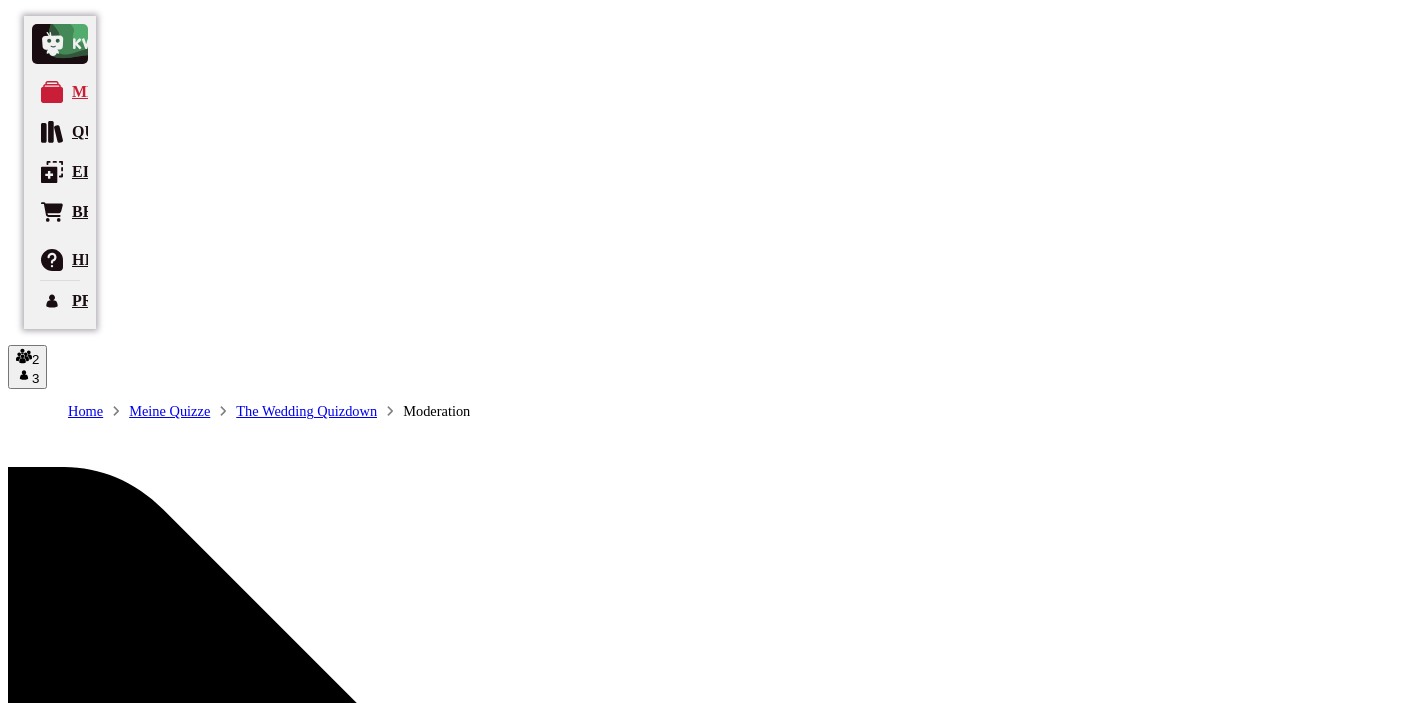 click on "2" at bounding box center [19, 6287] 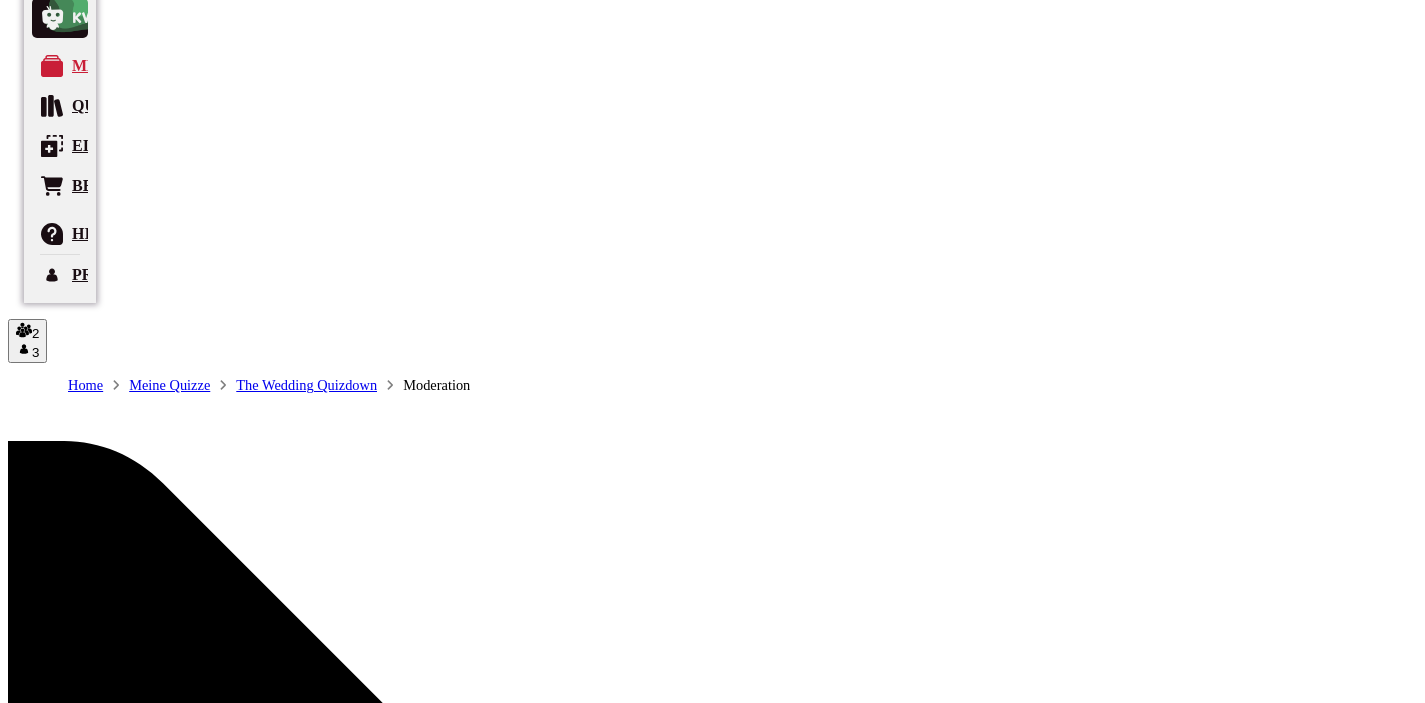 scroll, scrollTop: 33, scrollLeft: 0, axis: vertical 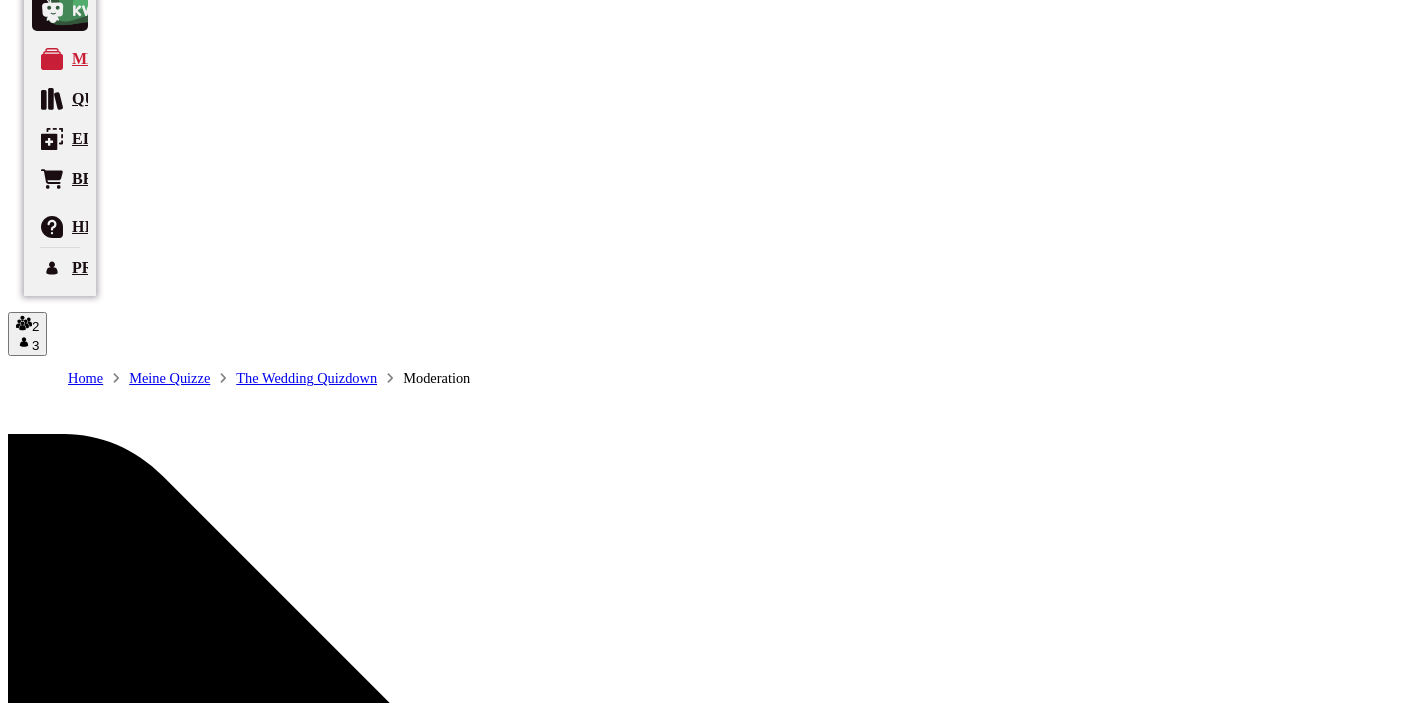 click on "Frage wieder verstecken" at bounding box center [97, 12374] 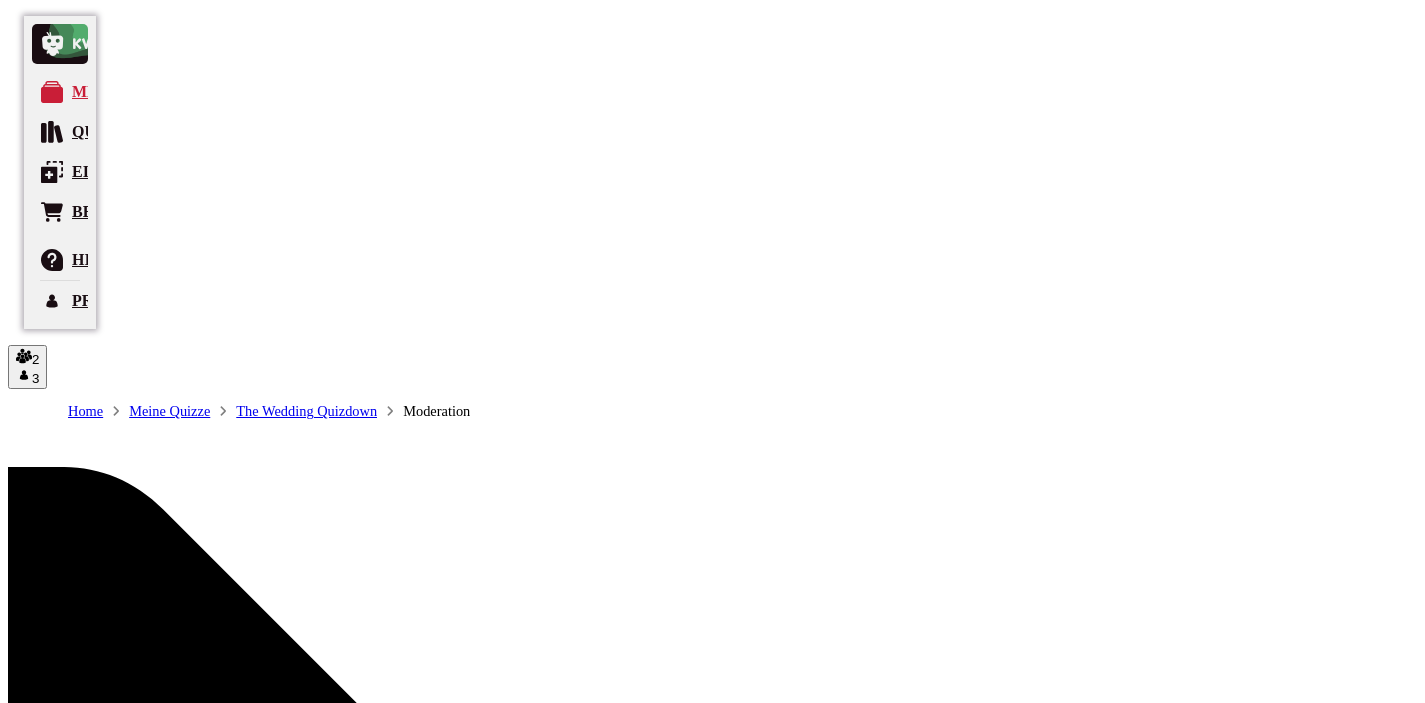 scroll, scrollTop: 3, scrollLeft: 0, axis: vertical 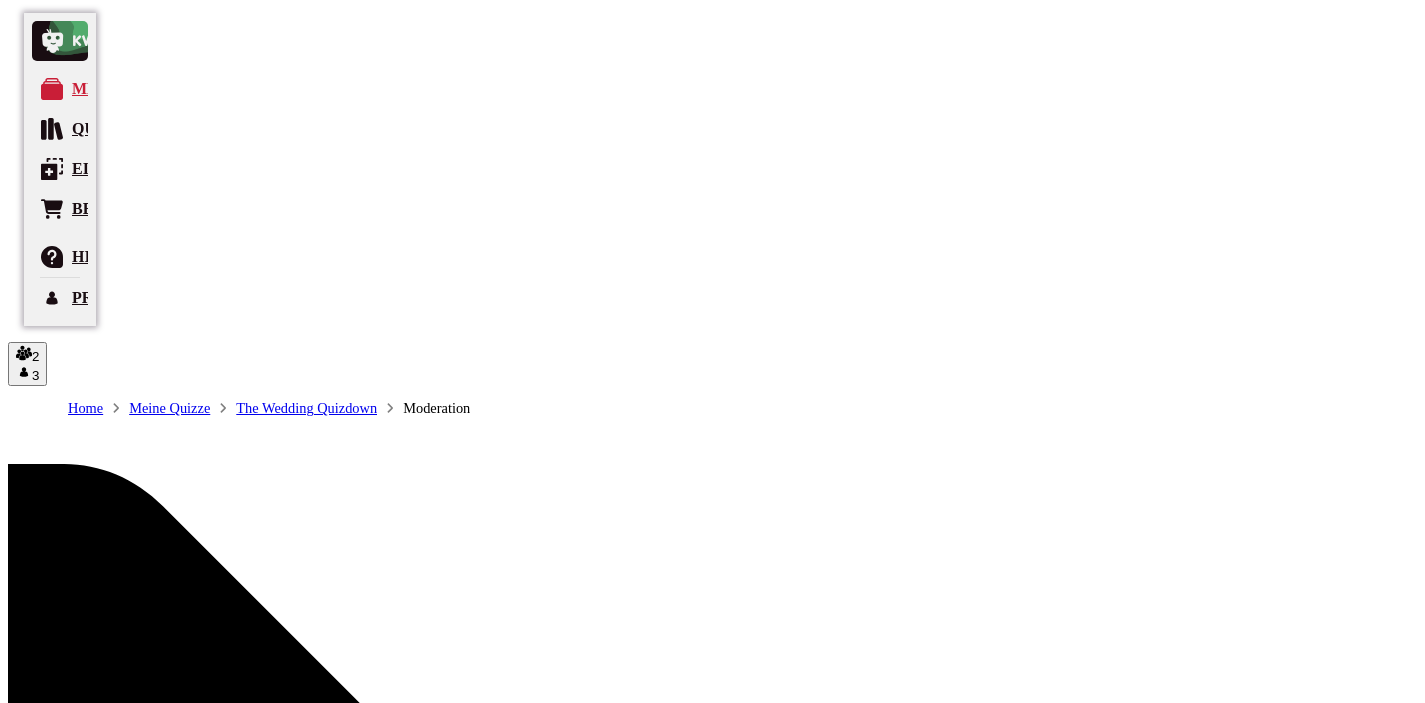 click on "„Sorry for being jealous“ freigeben" at bounding box center (125, 12454) 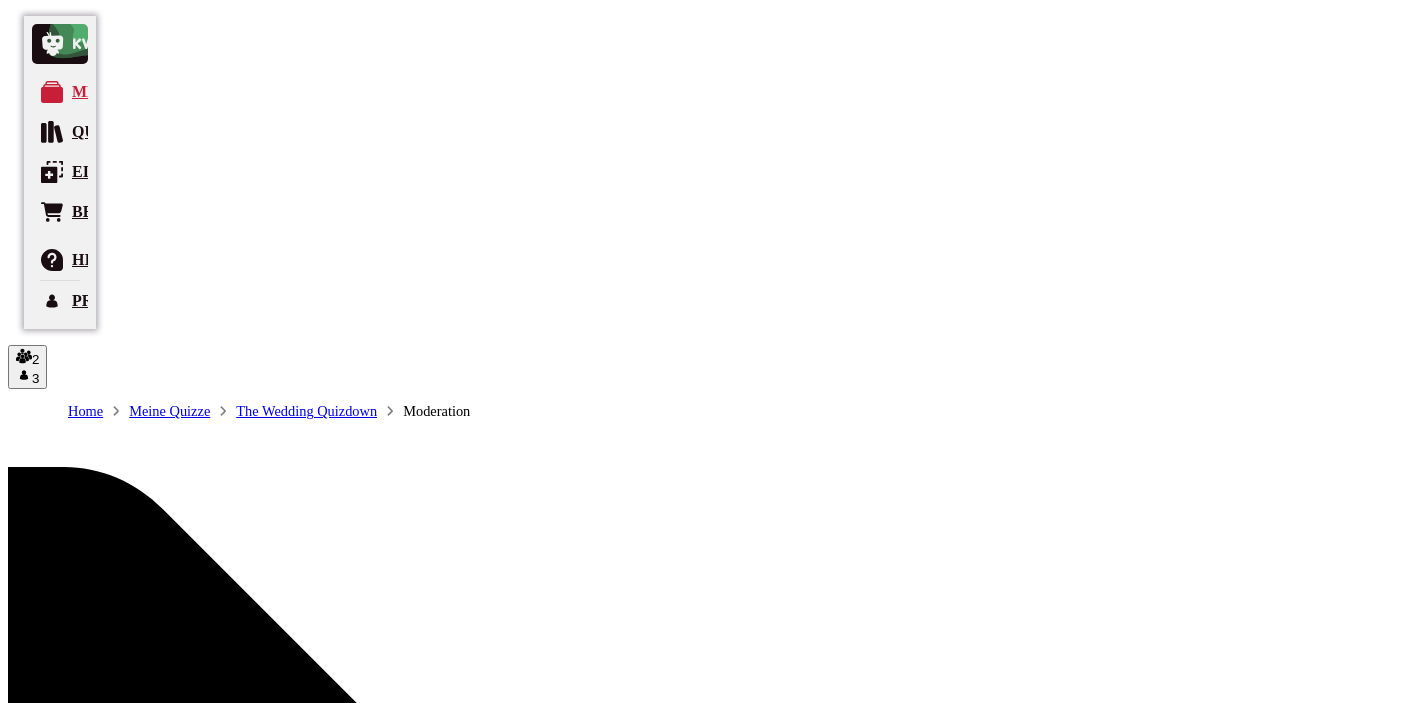scroll, scrollTop: 0, scrollLeft: 0, axis: both 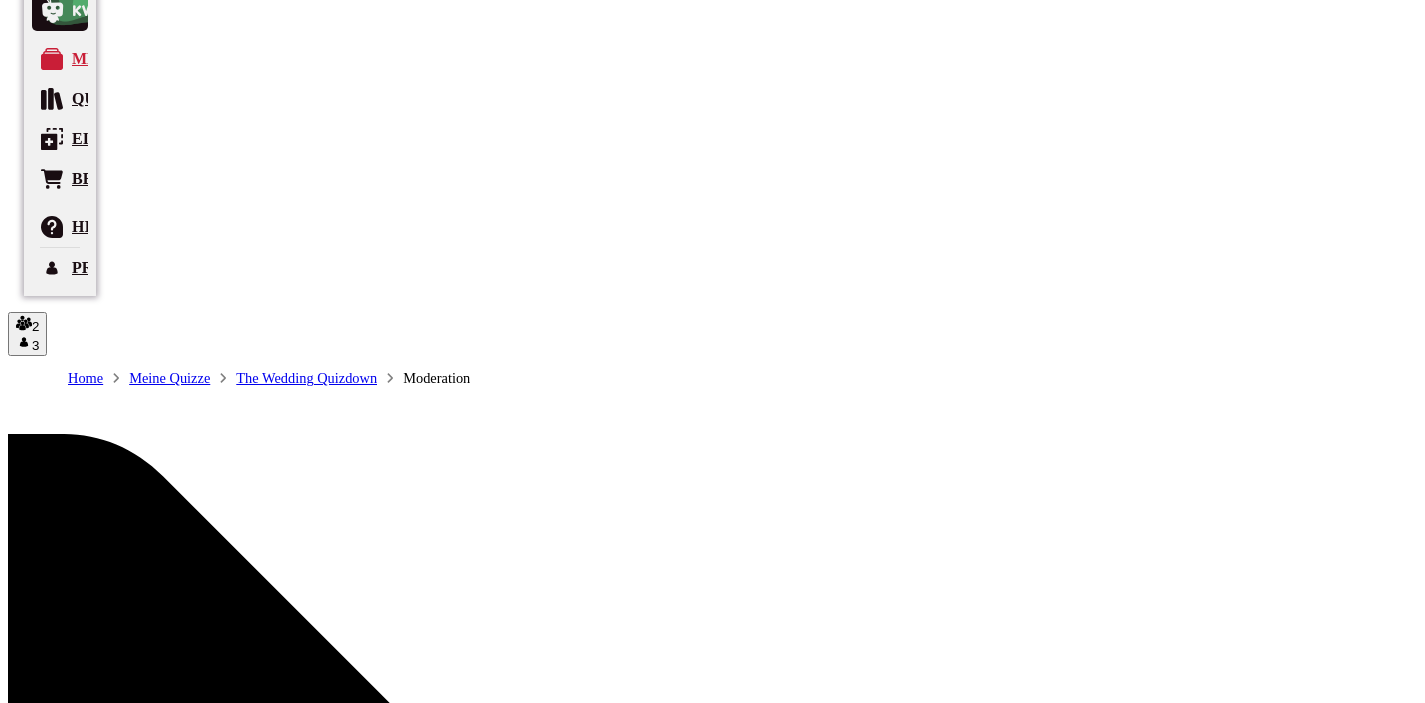 click on "„The Insider“ freigeben" at bounding box center [94, 12424] 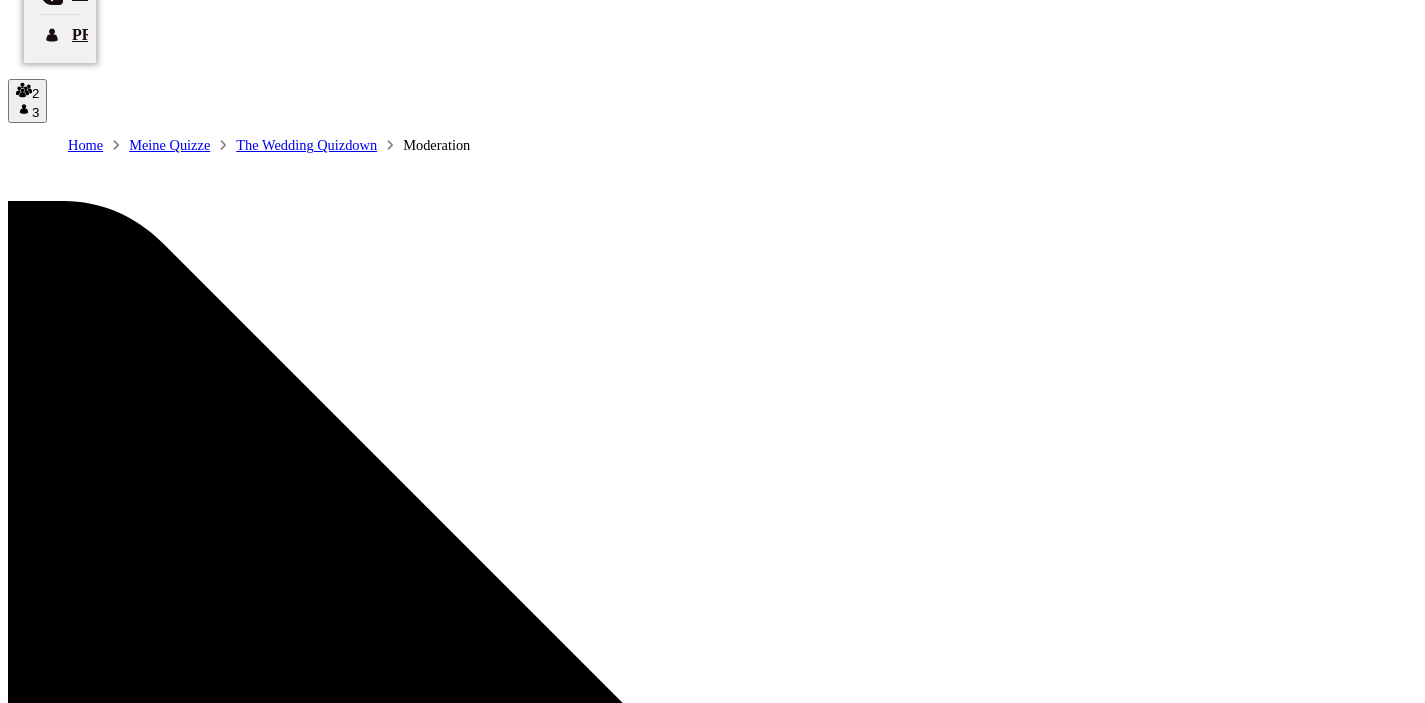 scroll, scrollTop: 265, scrollLeft: 0, axis: vertical 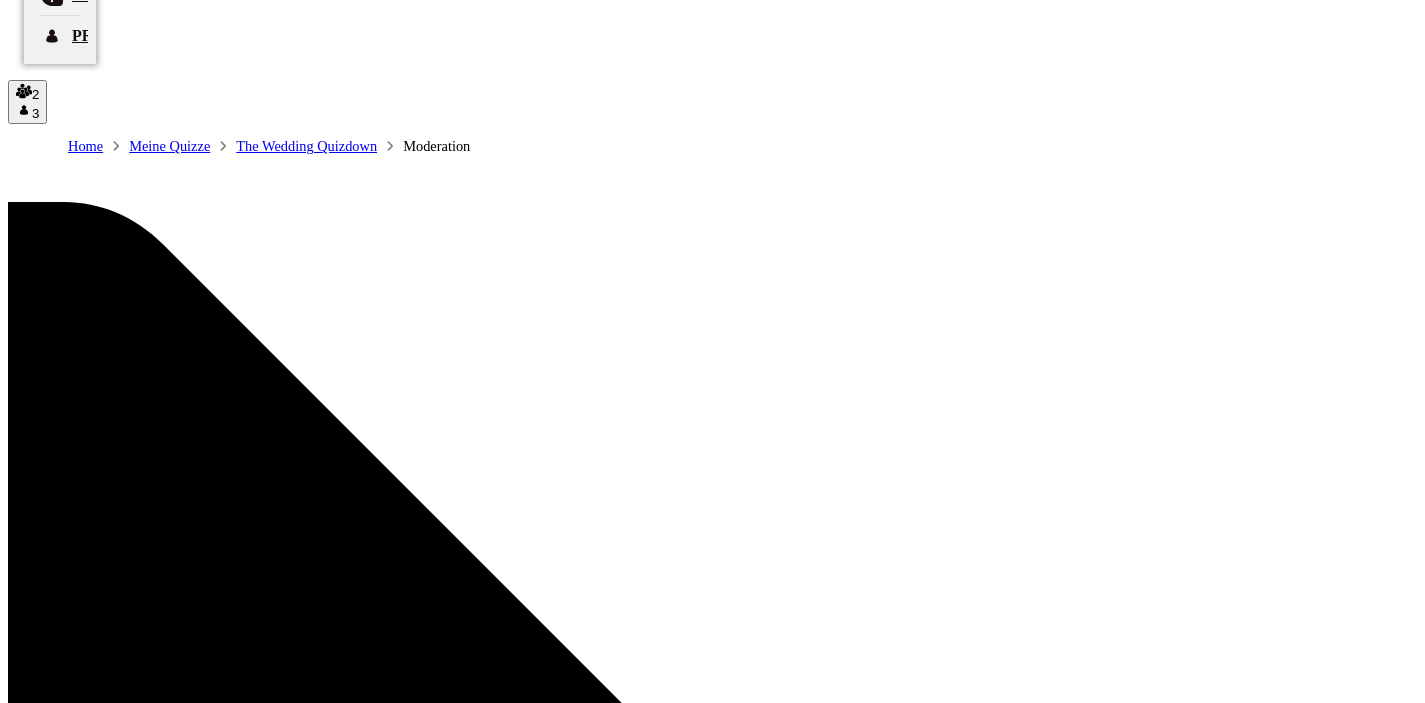 click on "Schließen und Auswertung starten" at bounding box center (125, 12202) 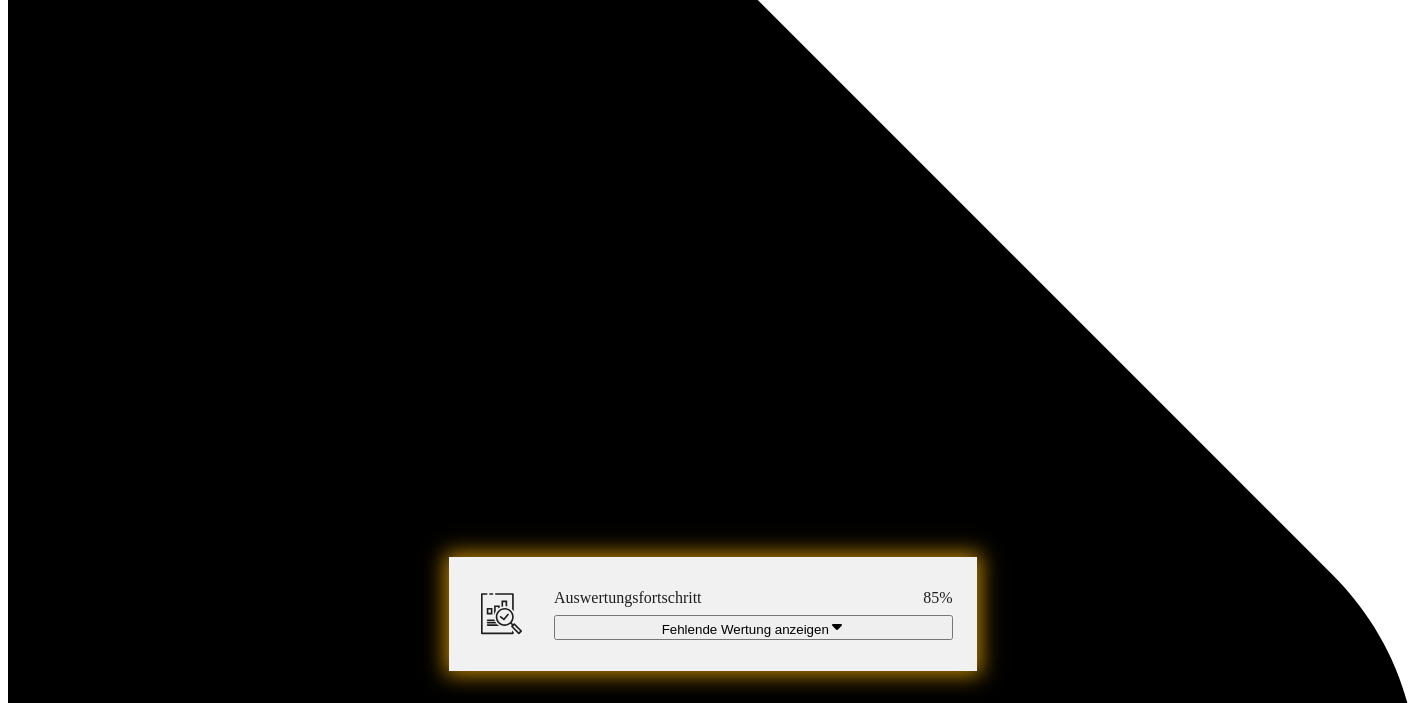 scroll, scrollTop: 1125, scrollLeft: 0, axis: vertical 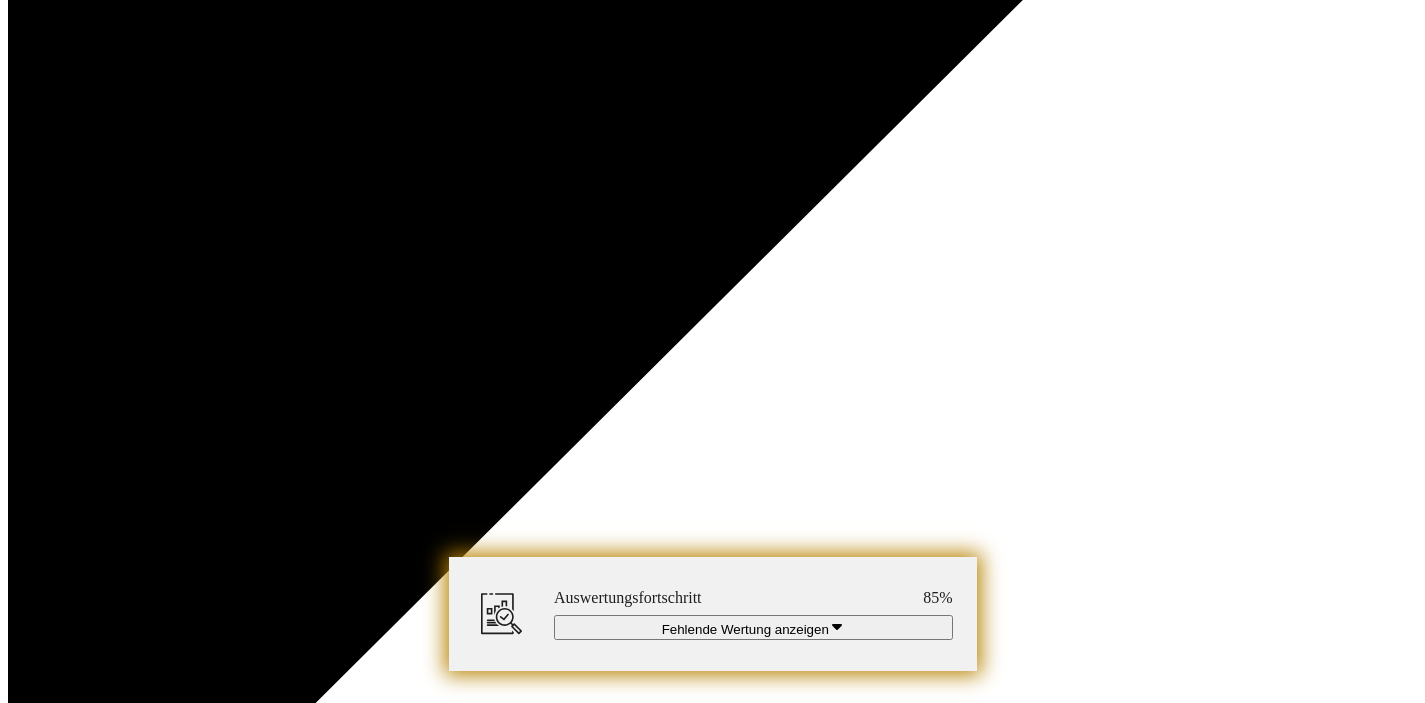 click at bounding box center (185, 13377) 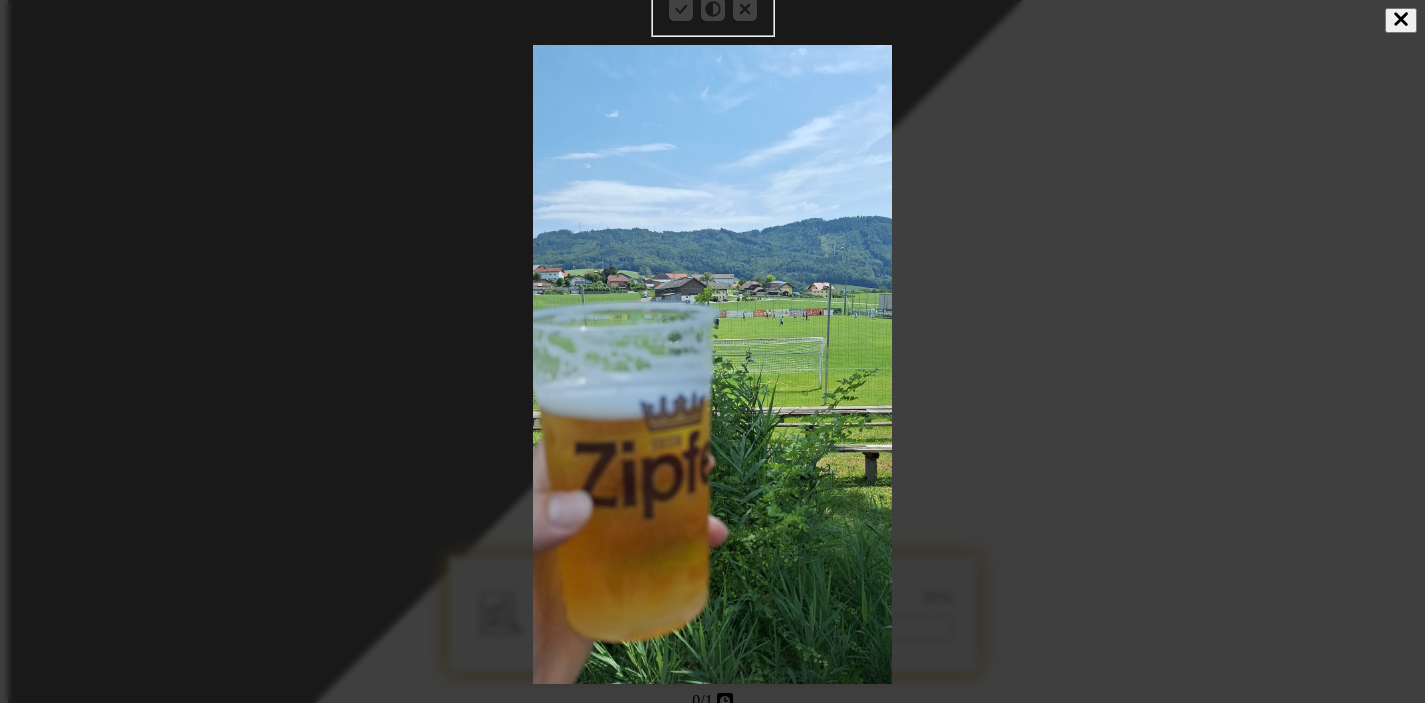 click at bounding box center (712, 334) 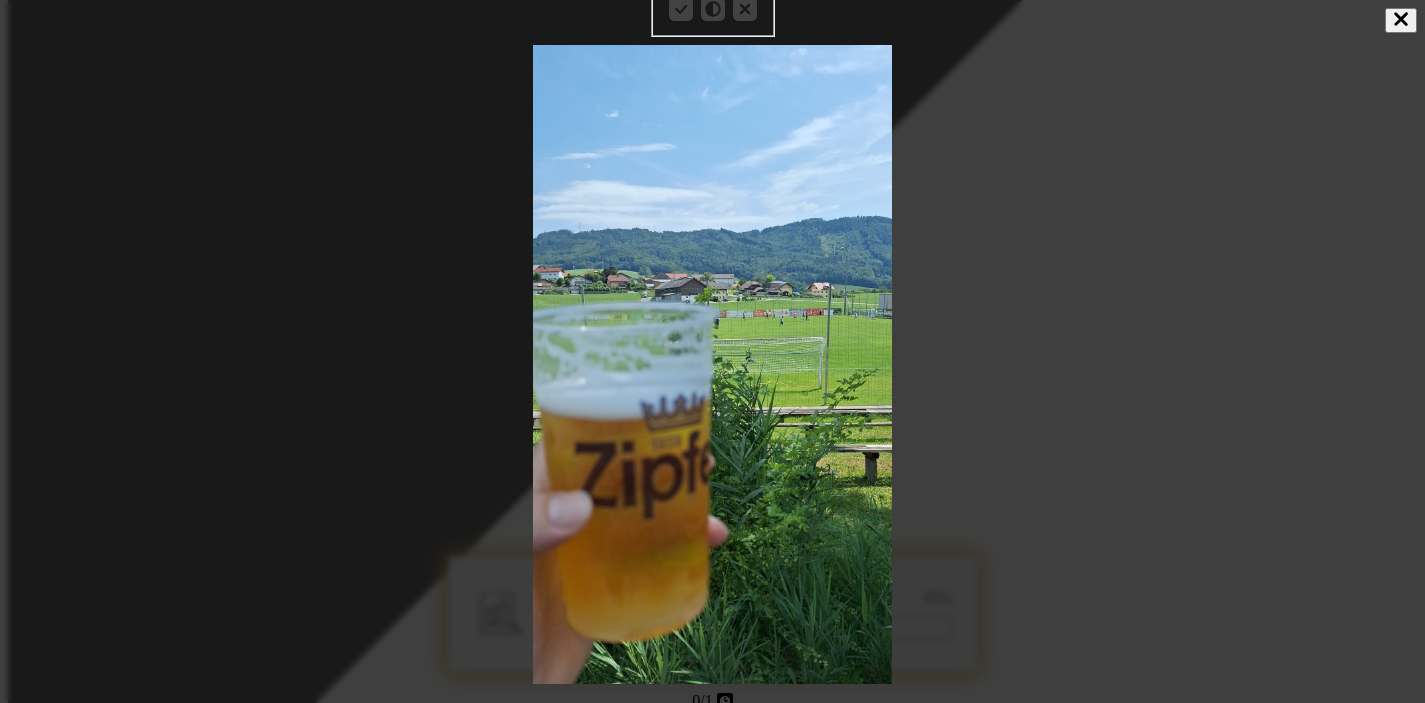 click at bounding box center (1400, 18) 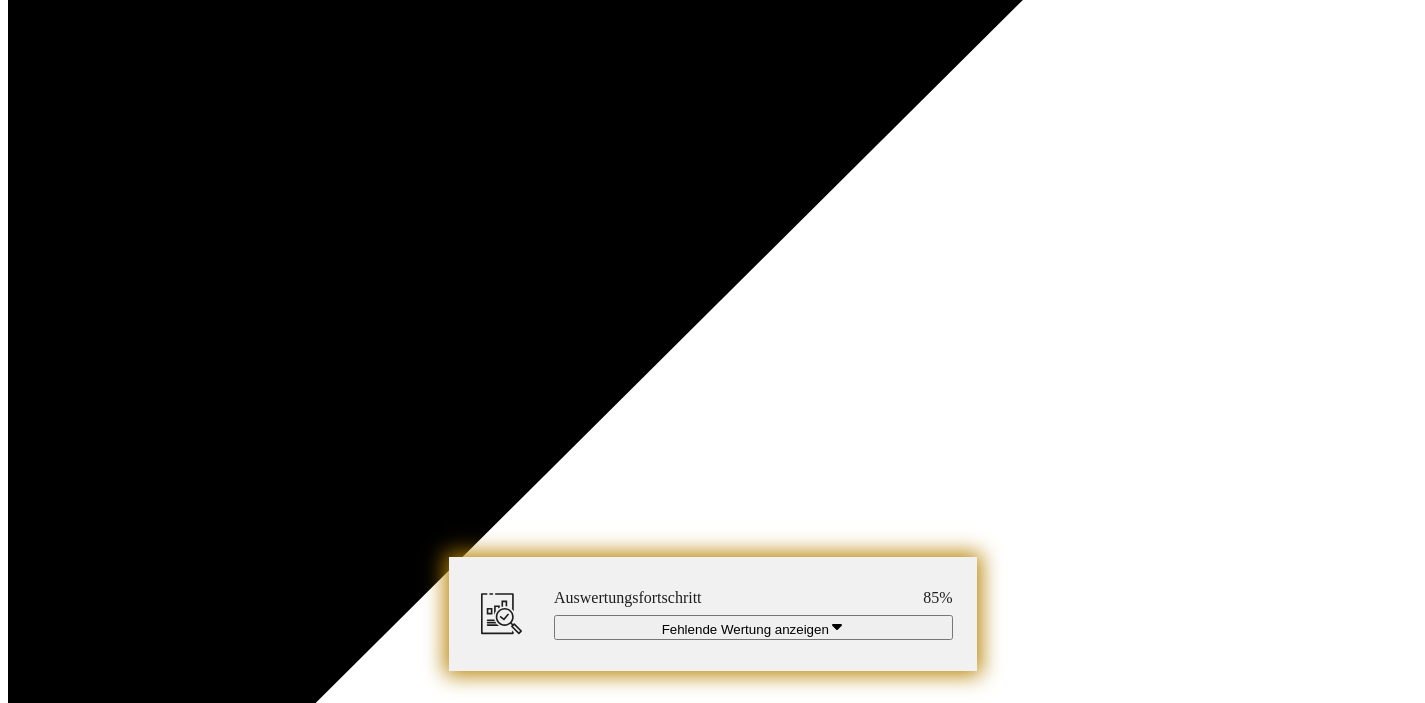 click at bounding box center (370, 13375) 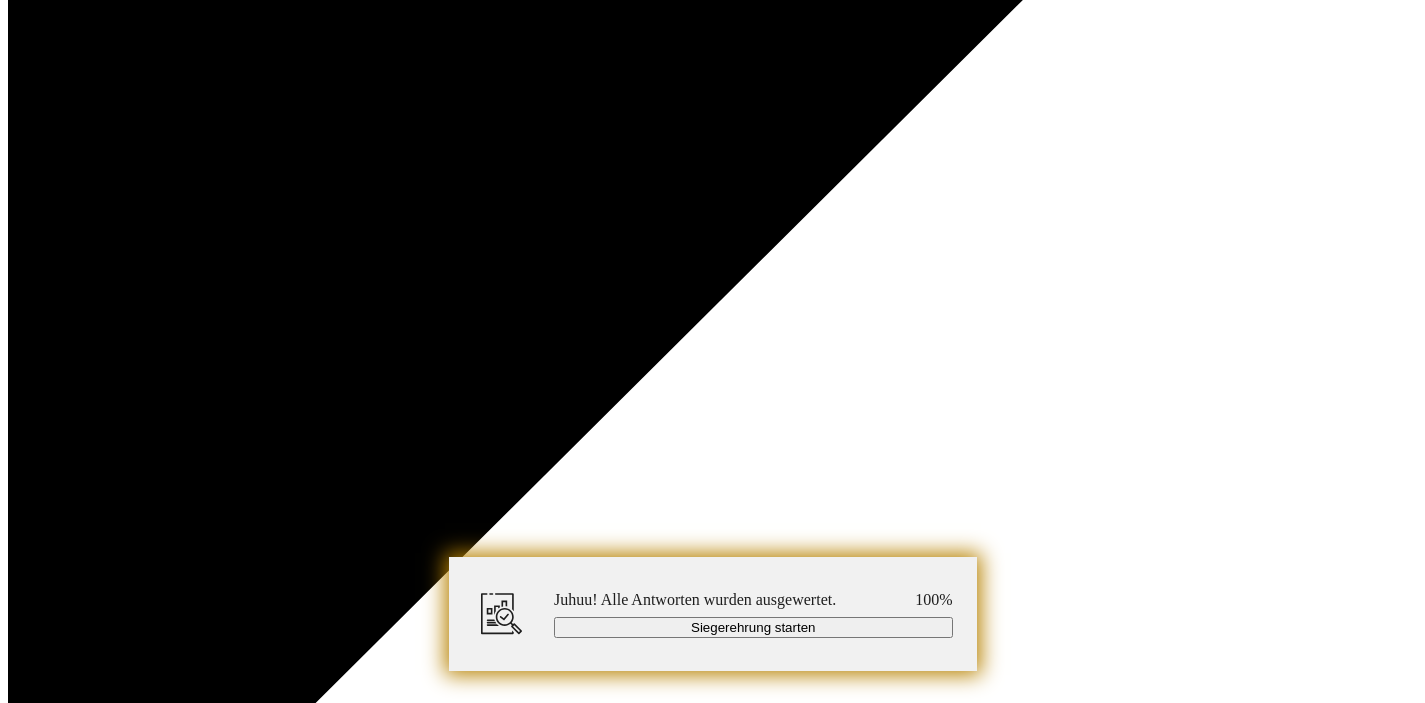 click at bounding box center [370, 4492] 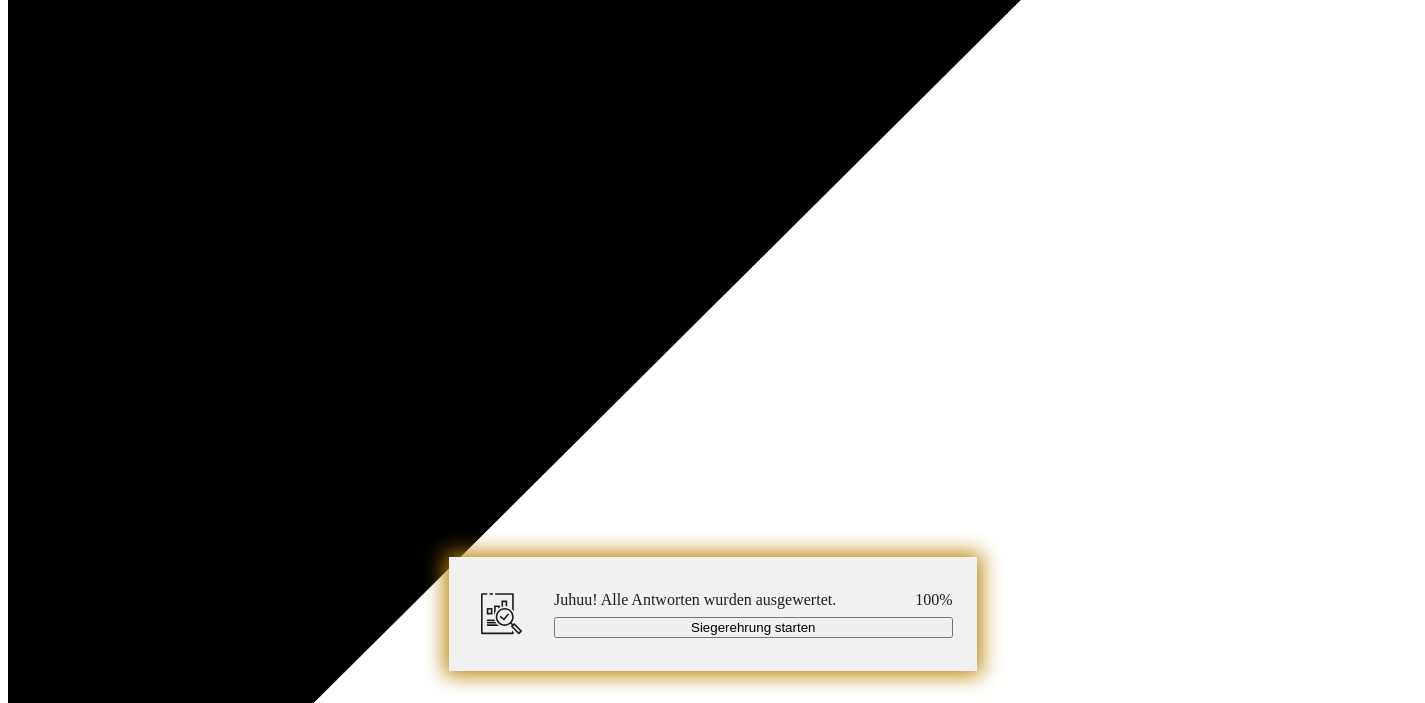 scroll, scrollTop: 8189, scrollLeft: 0, axis: vertical 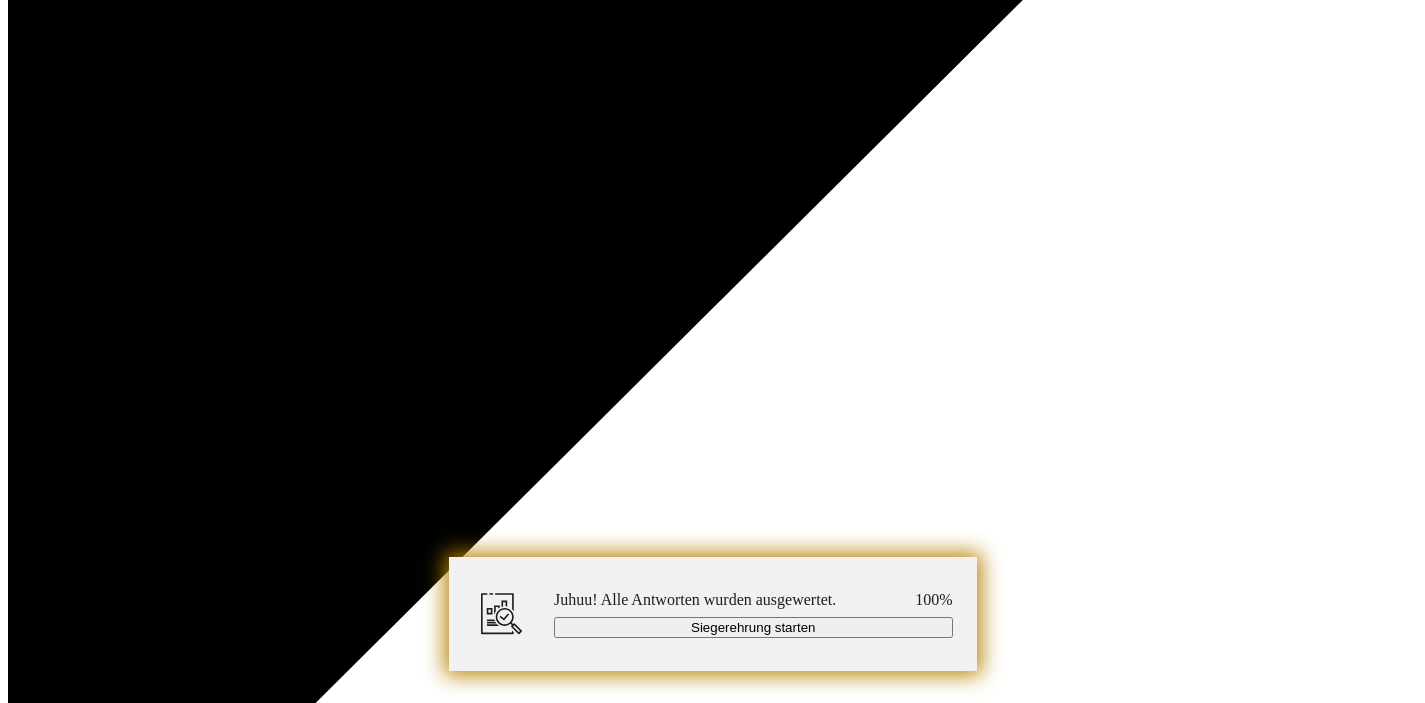 click on "Siegerehrung starten" at bounding box center [94, 3889] 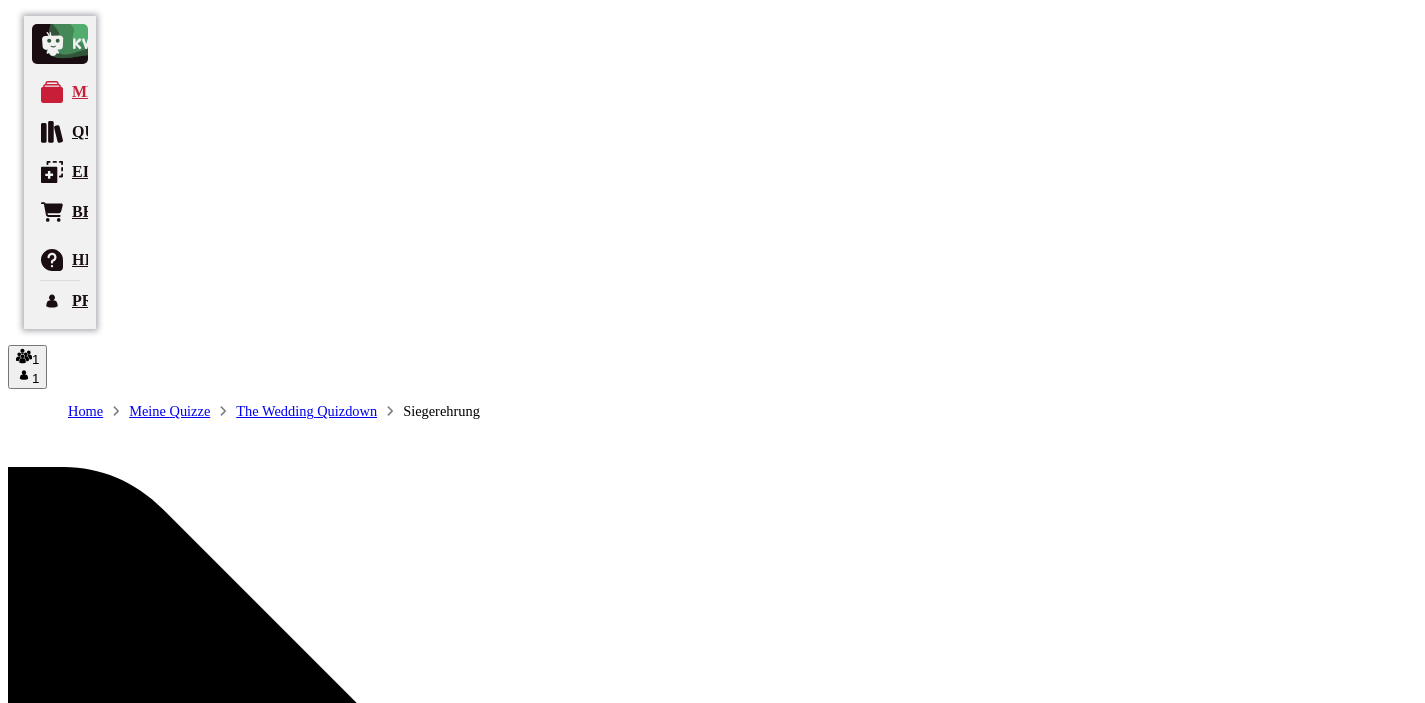 click on "[NUMBER]" at bounding box center [874, 12310] 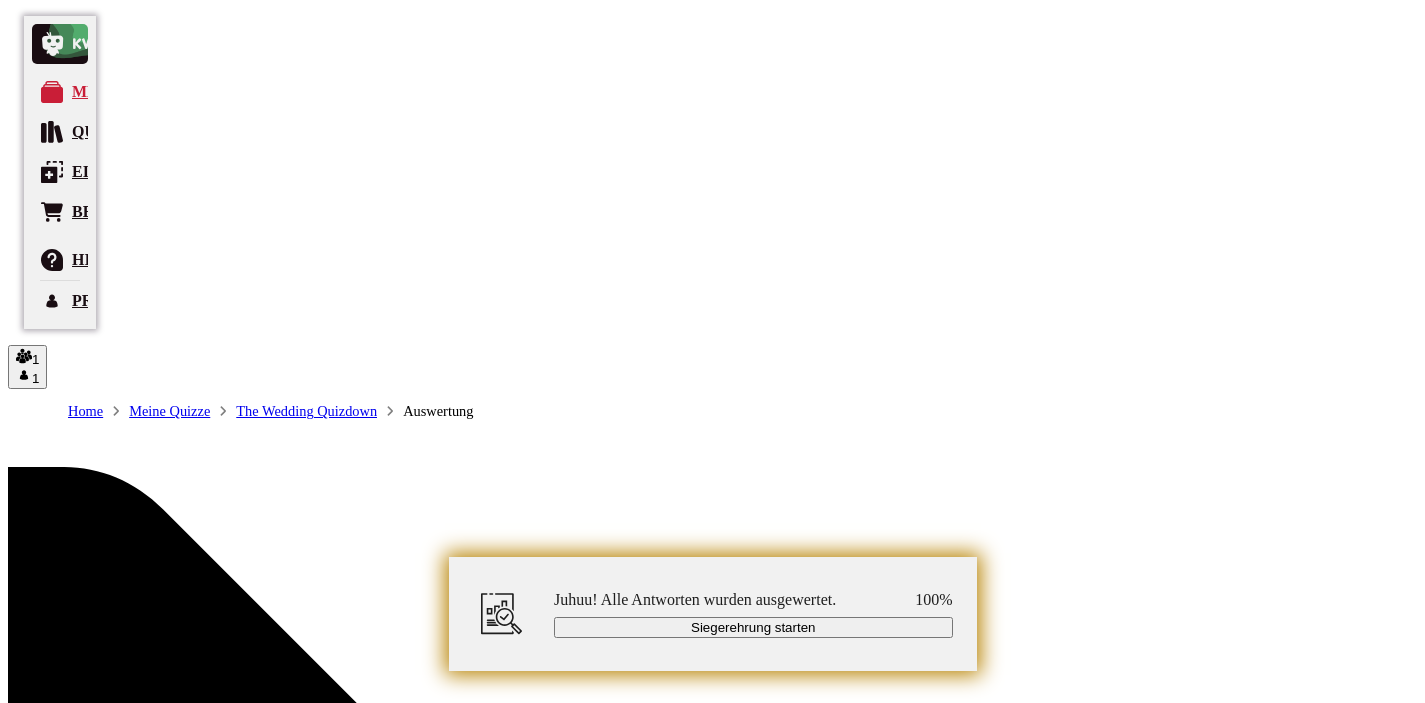 click on "The Wedding Quizdown" at bounding box center (306, 411) 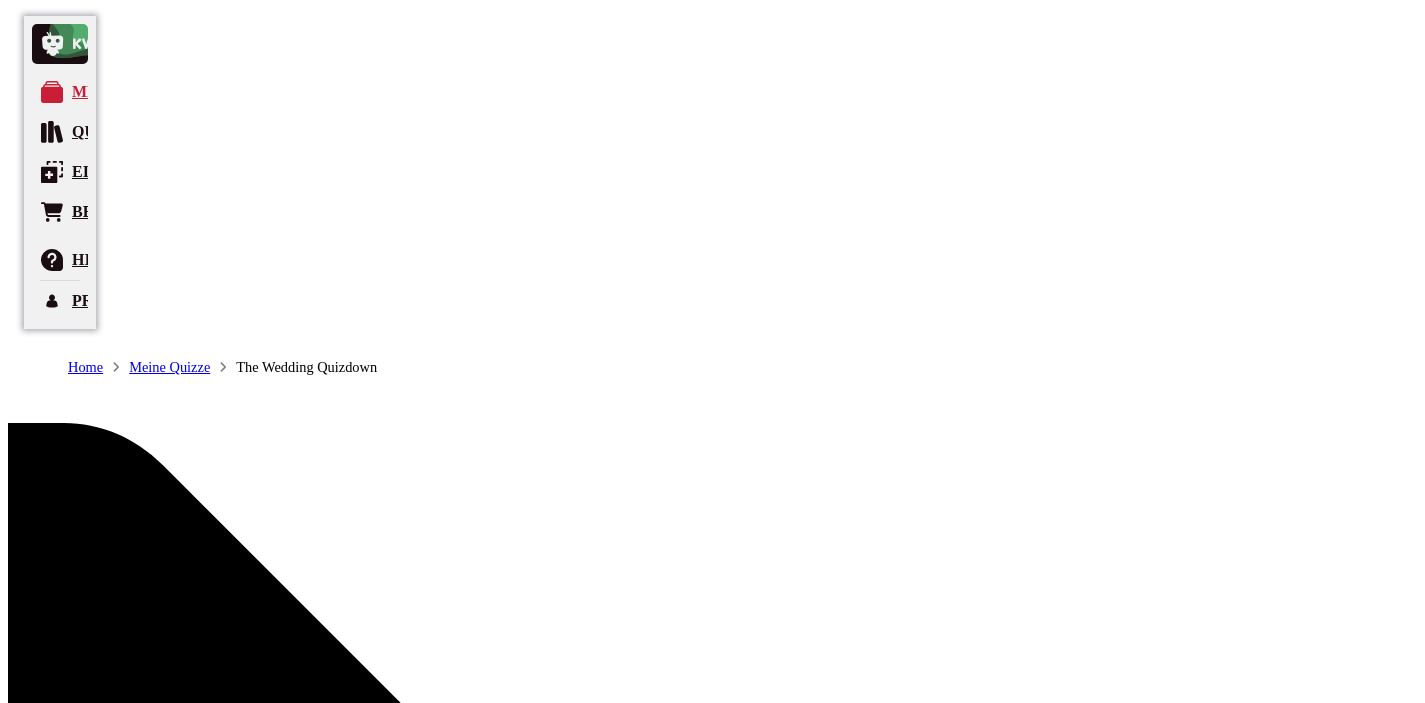 click on "Quiz wieder öffnen" at bounding box center (71, 11978) 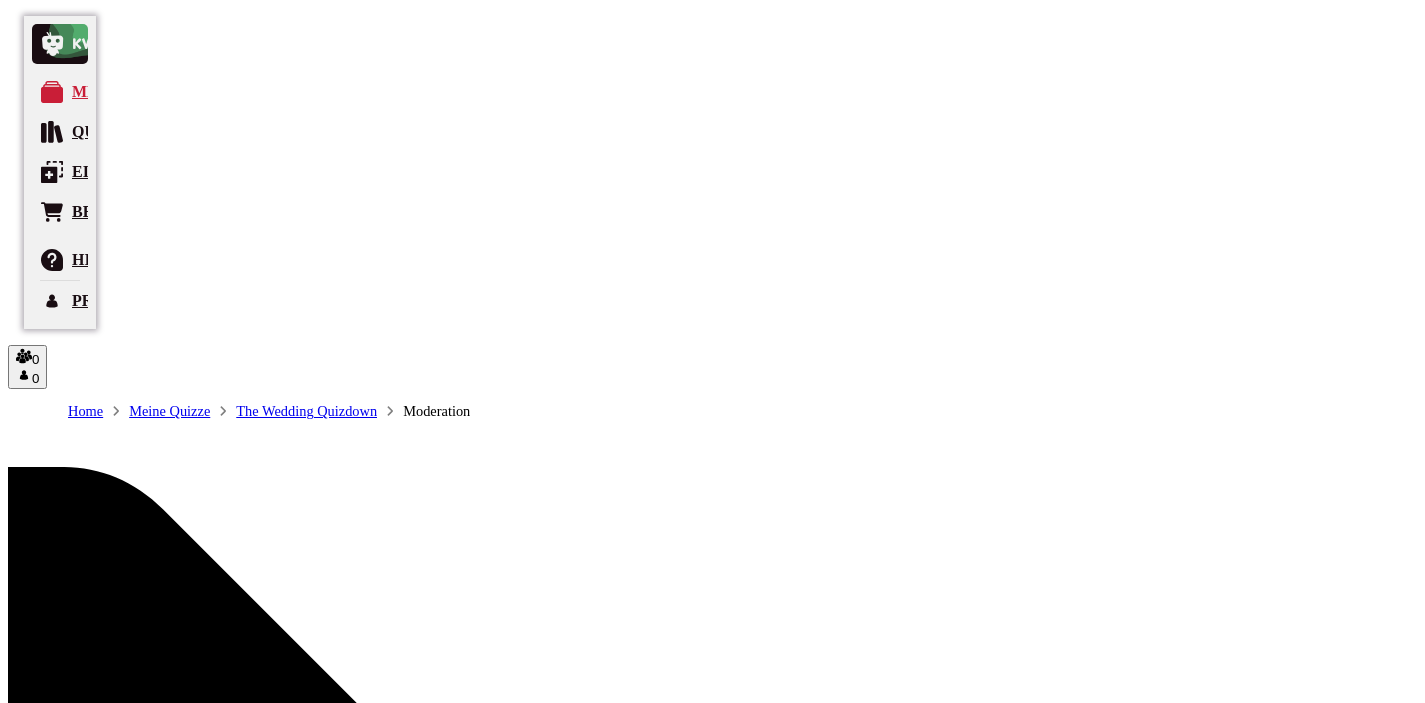 click on "[NUMBER]" at bounding box center [19, 6266] 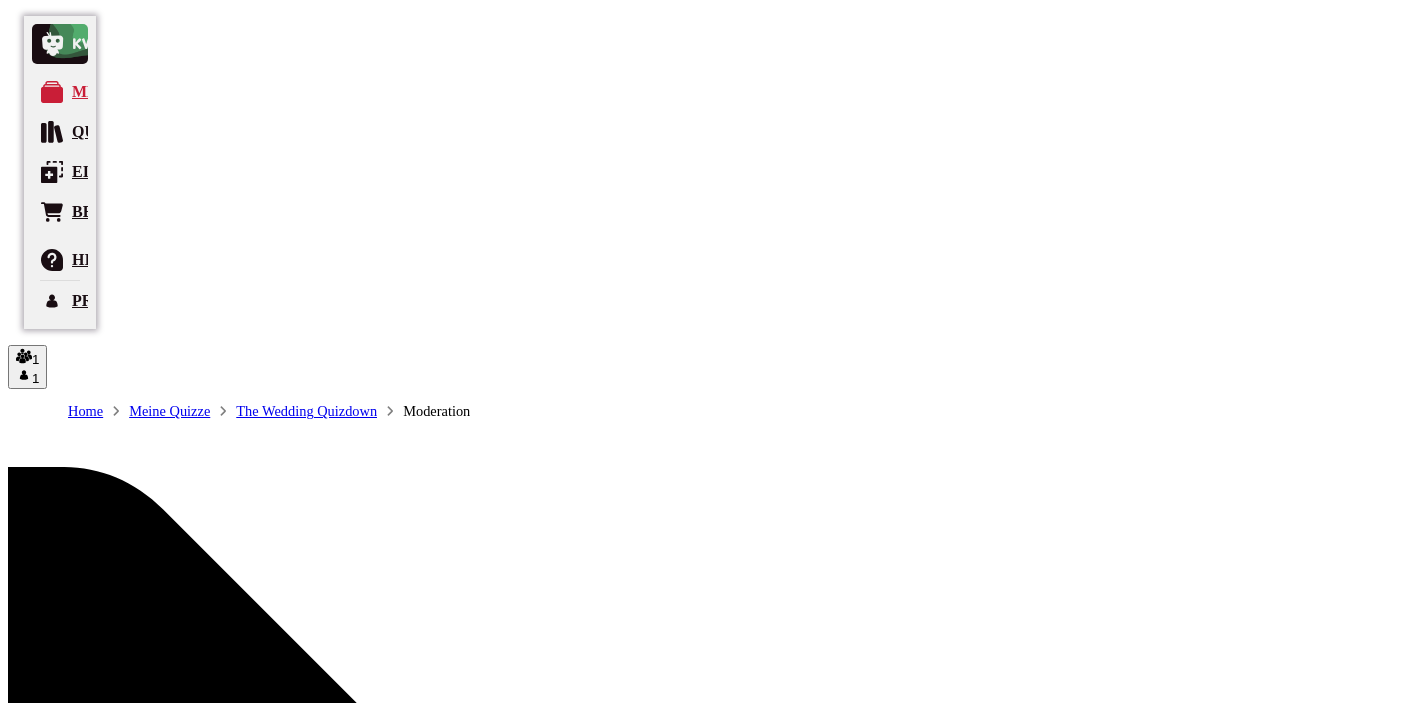 click on "Frage wieder verstecken" at bounding box center (89, 12409) 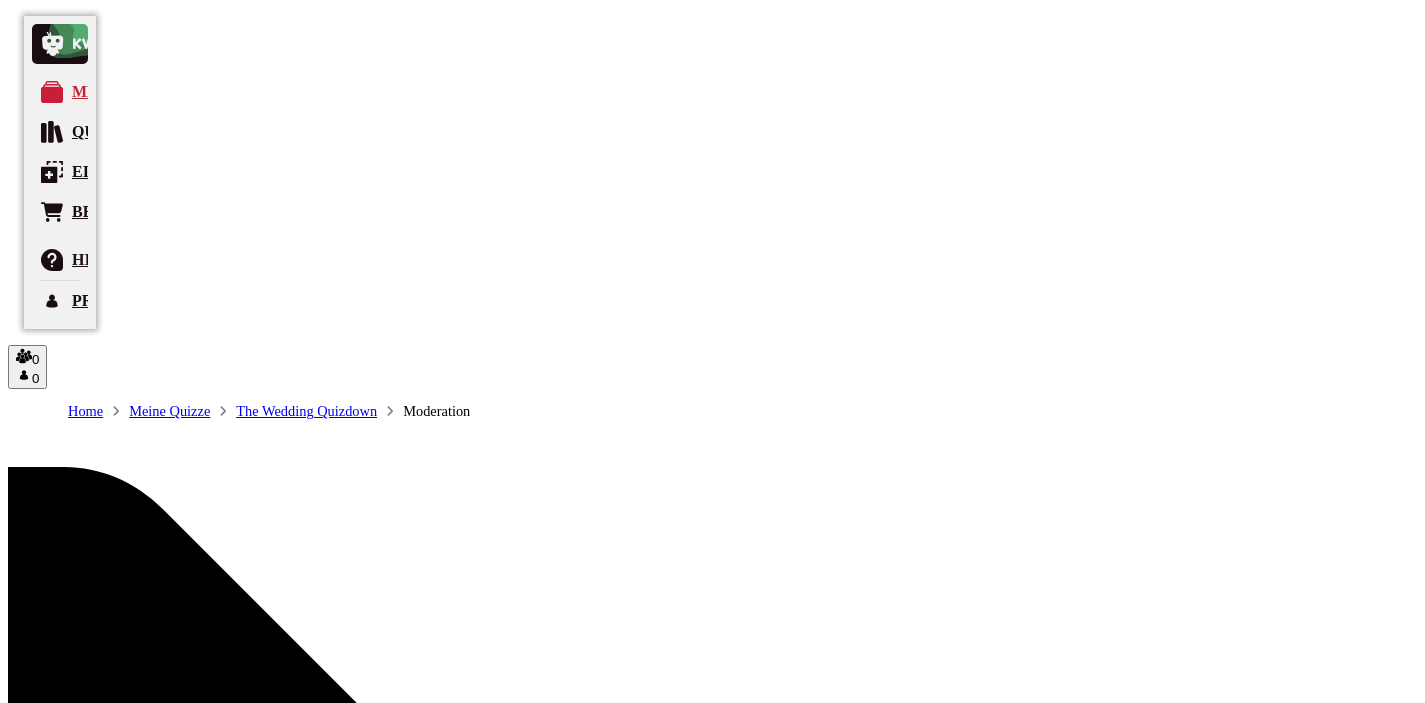 click on "Frage wieder verstecken" at bounding box center (89, 12409) 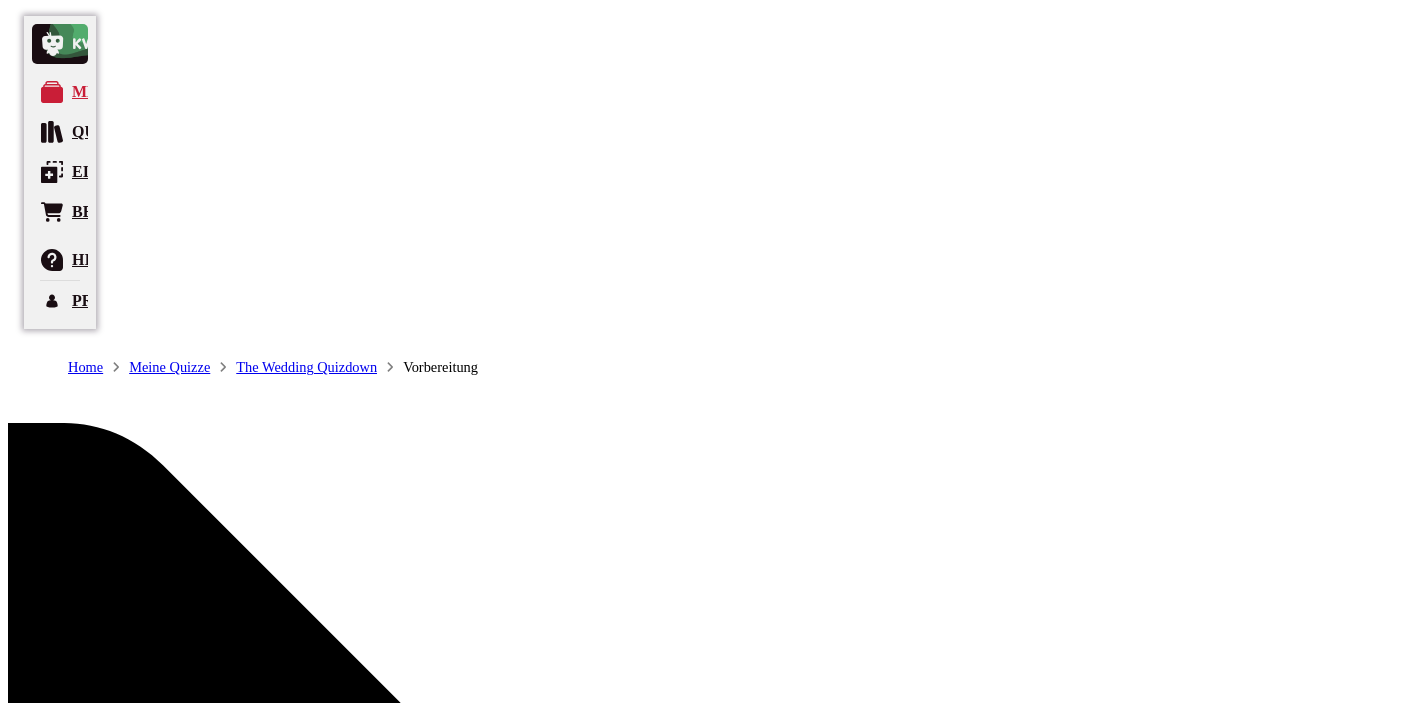 click on "Zurück zur Vorbereitung" at bounding box center (87, 11978) 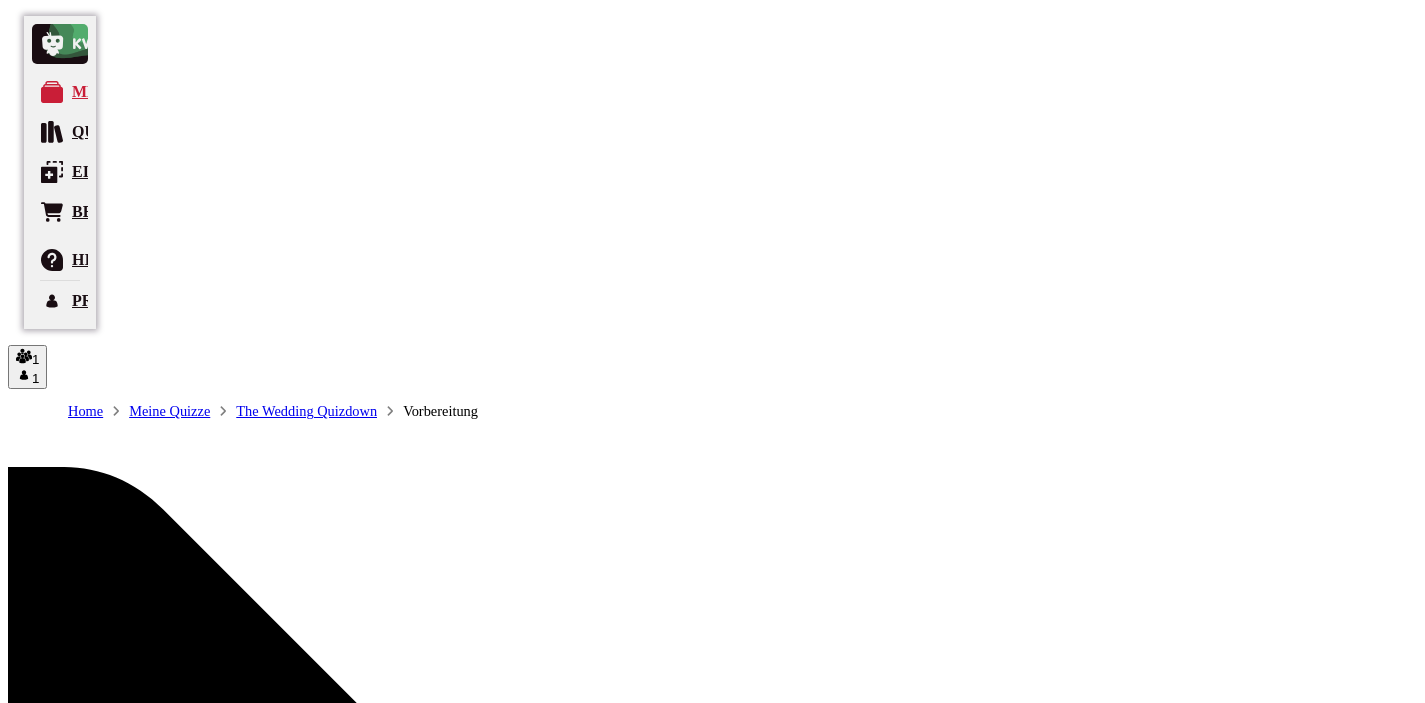 click on "Los geht's" at bounding box center [134, 12047] 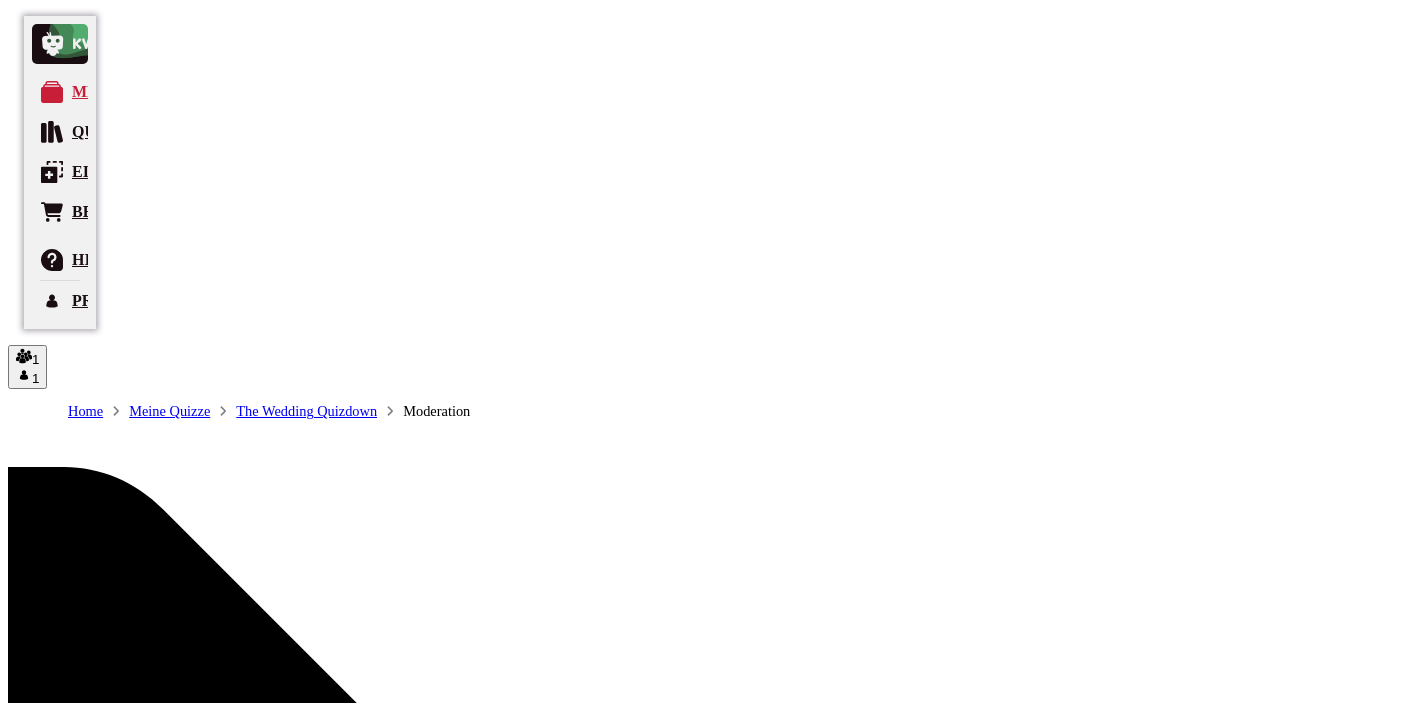 click on "Quiz abbrechen" at bounding box center [71, 12407] 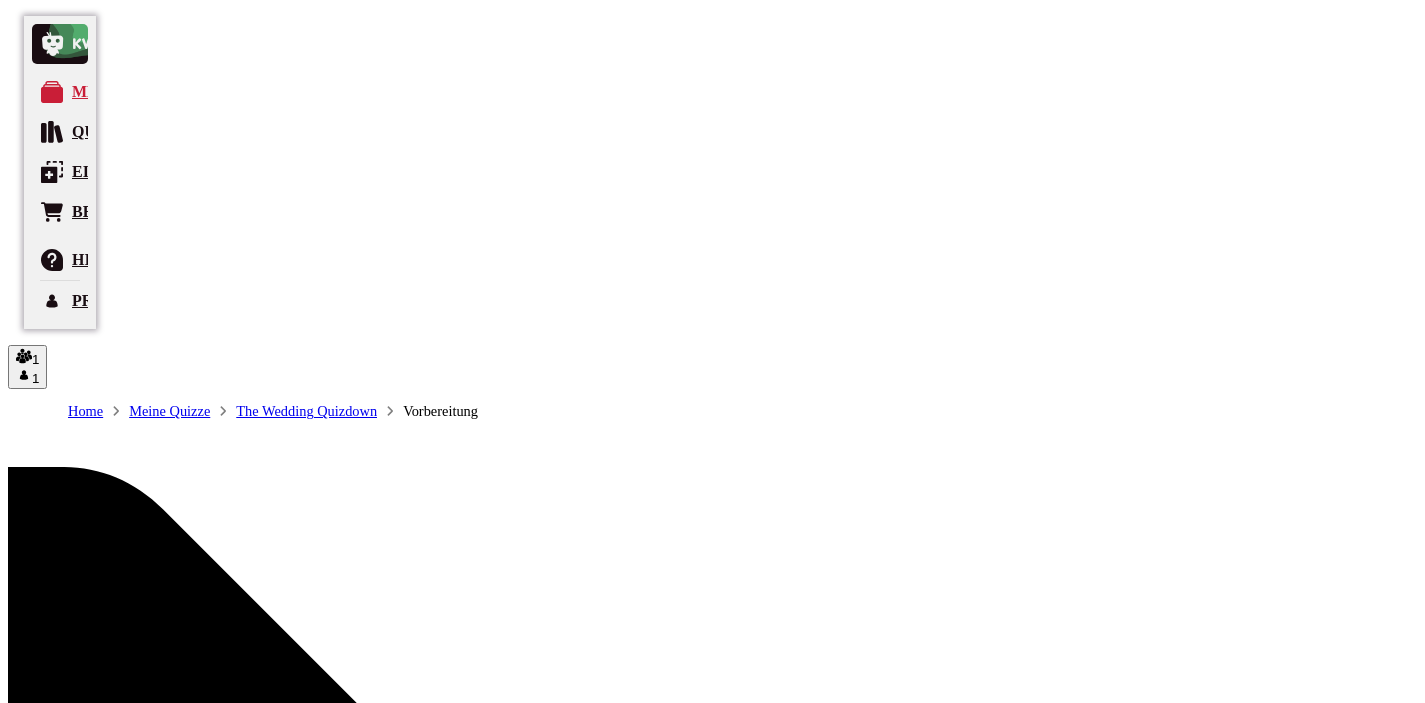 click on "offline ( 3 )" at bounding box center (521, 12419) 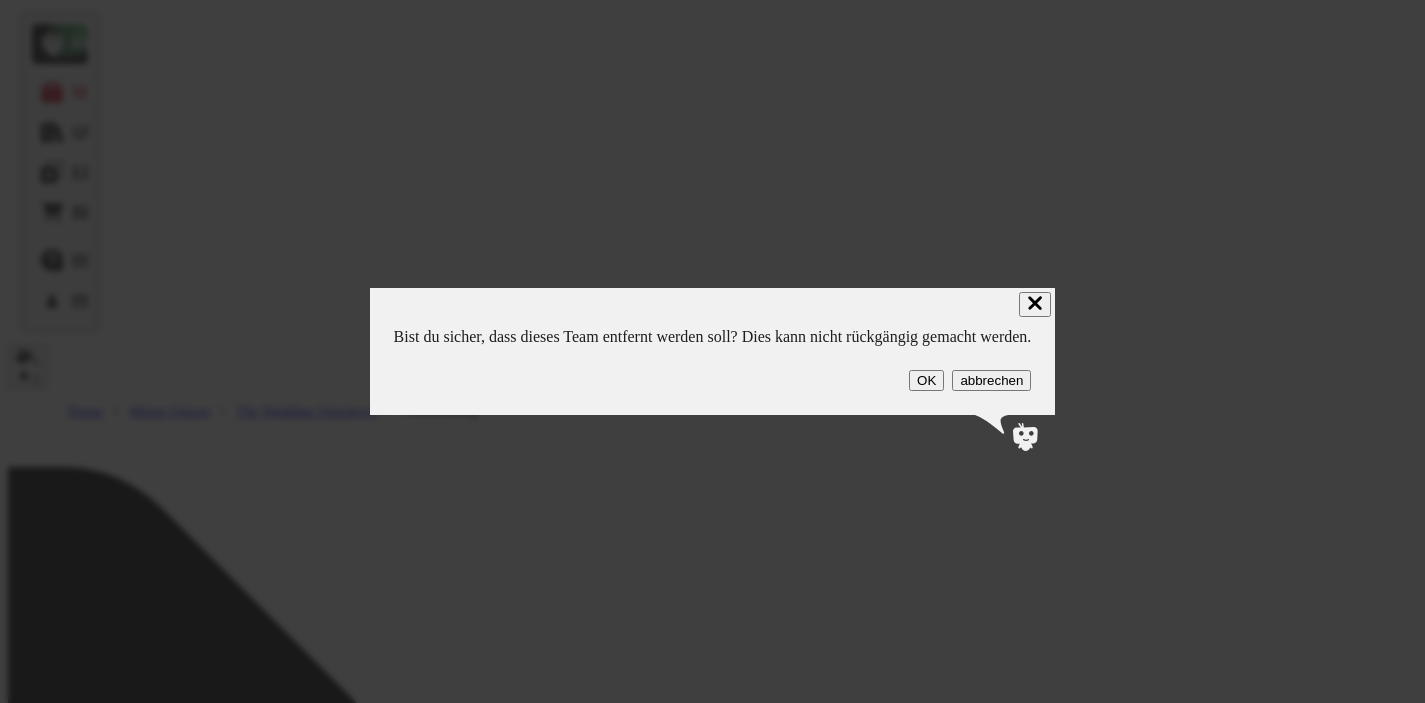 click on "OK" at bounding box center [926, 380] 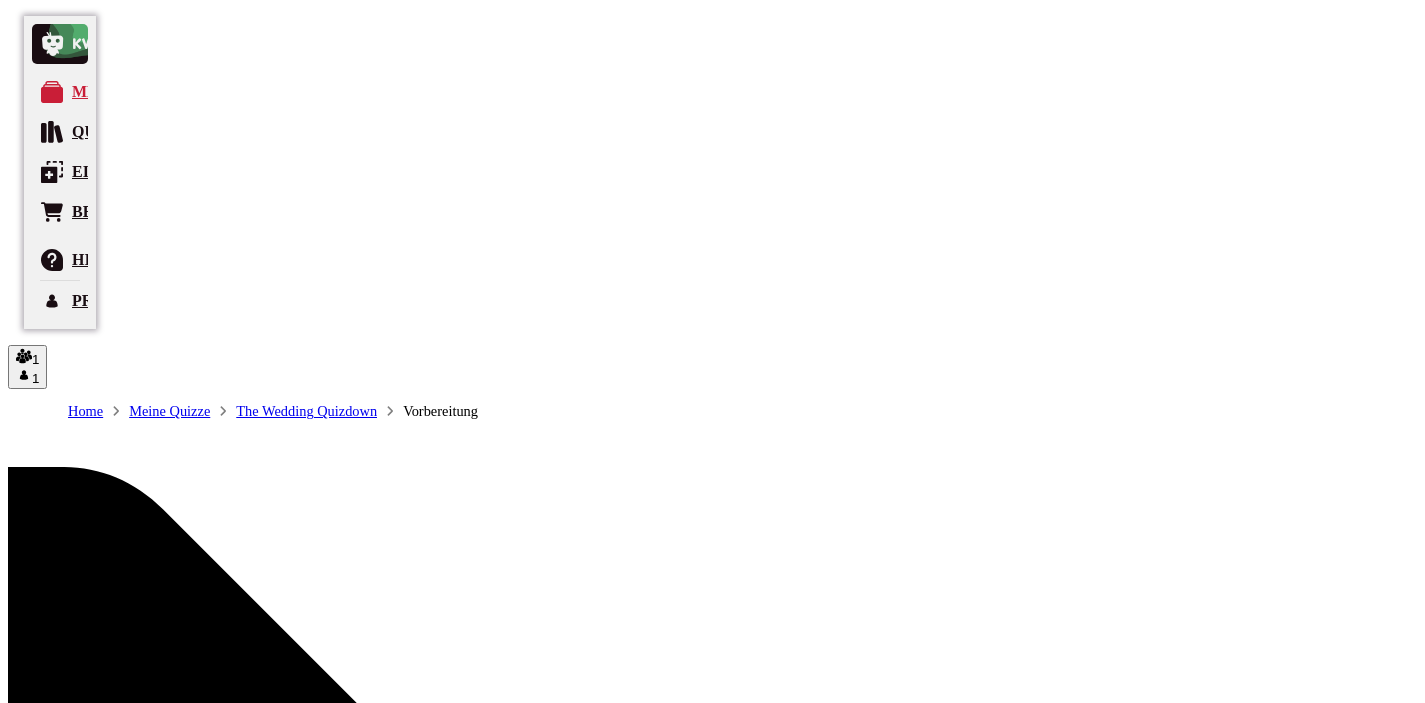 click at bounding box center [143, 12508] 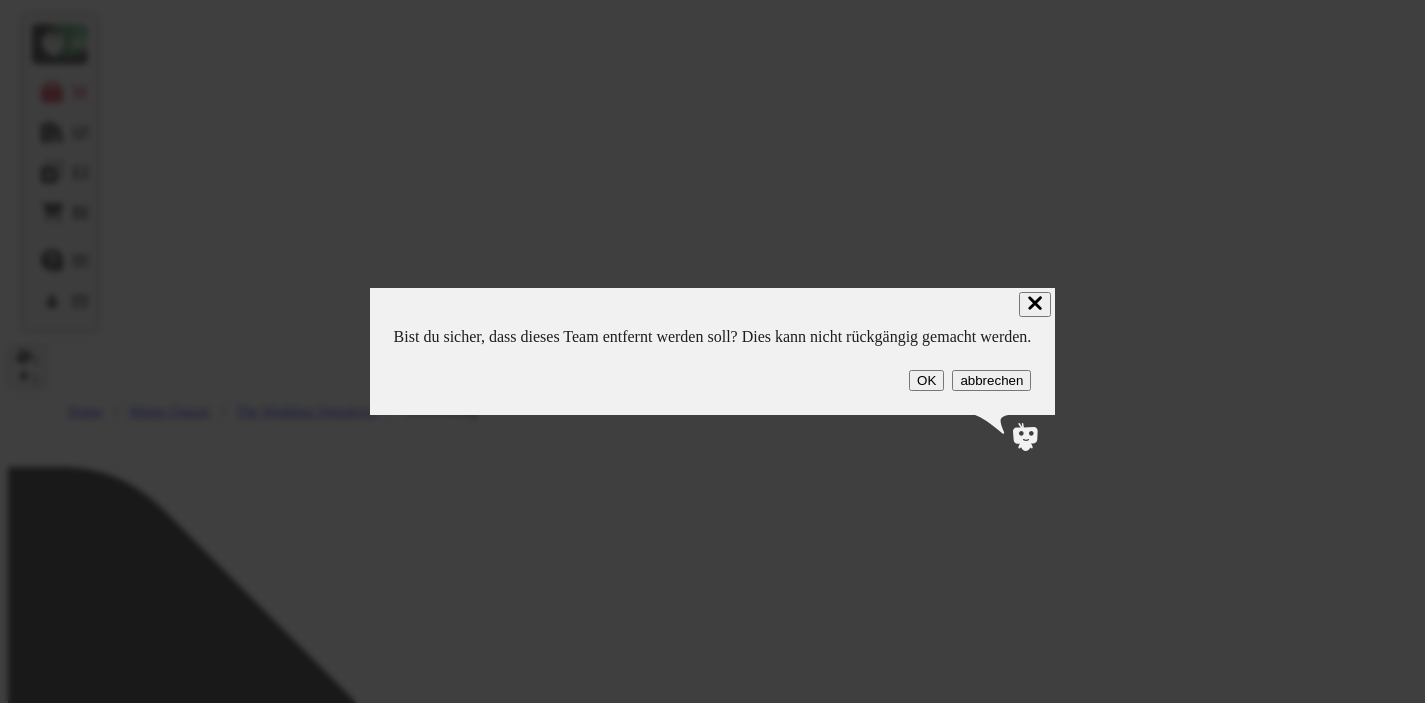 click on "OK" at bounding box center (926, 380) 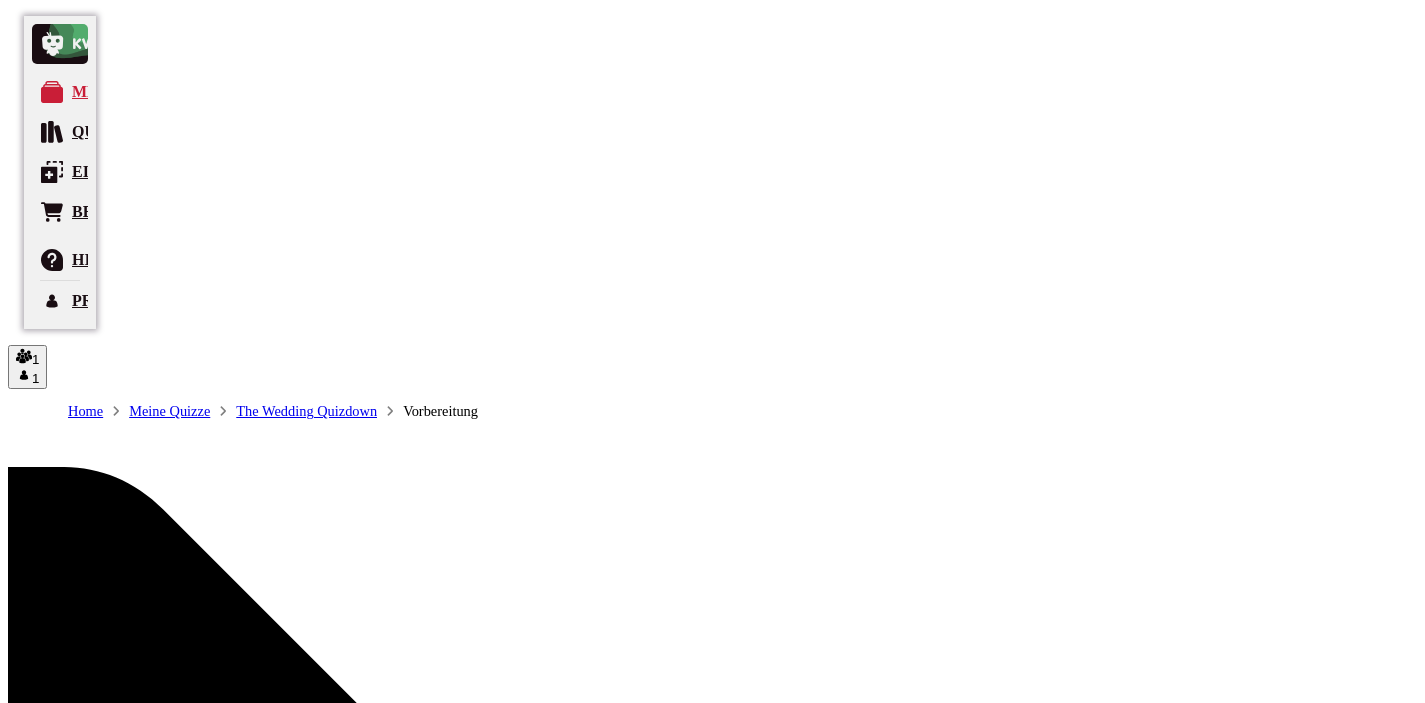 click at bounding box center [125, 12508] 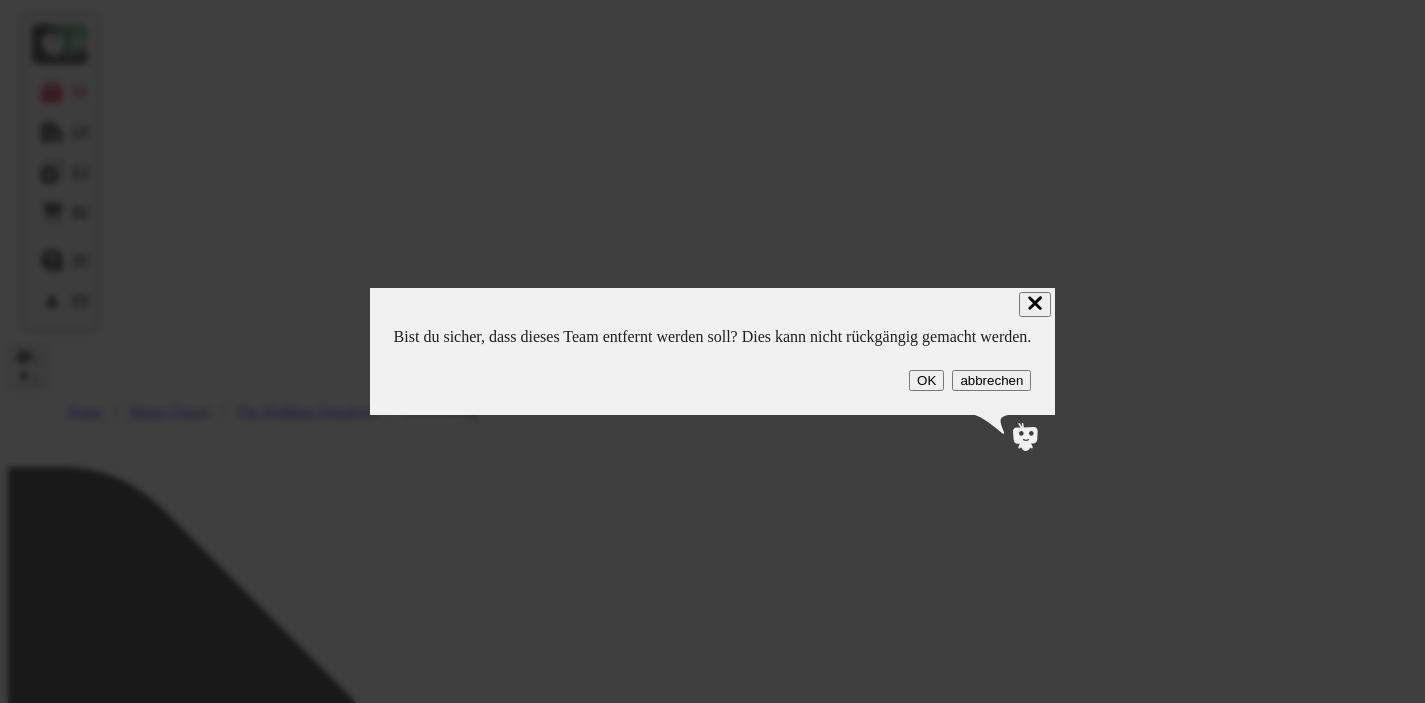 click on "OK" at bounding box center [926, 380] 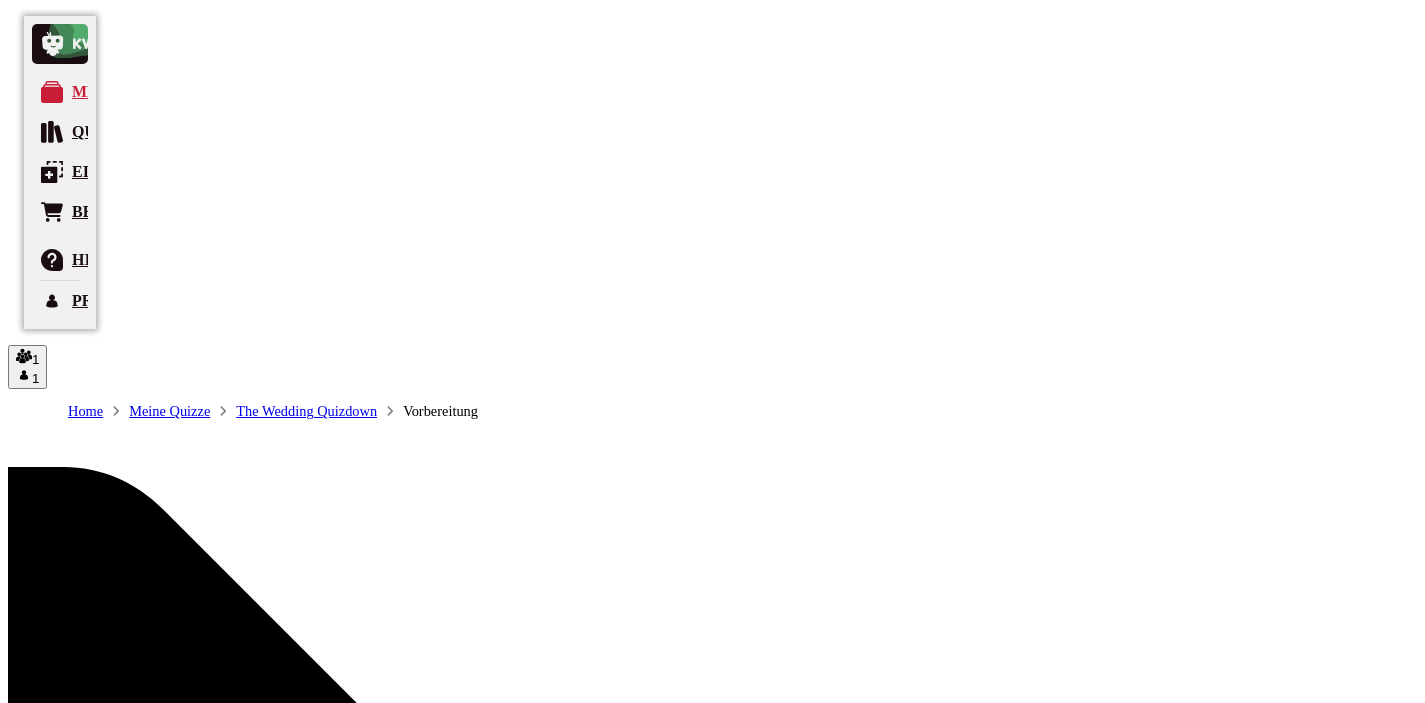 click on "Kersi  (1/1)" at bounding box center (521, 12452) 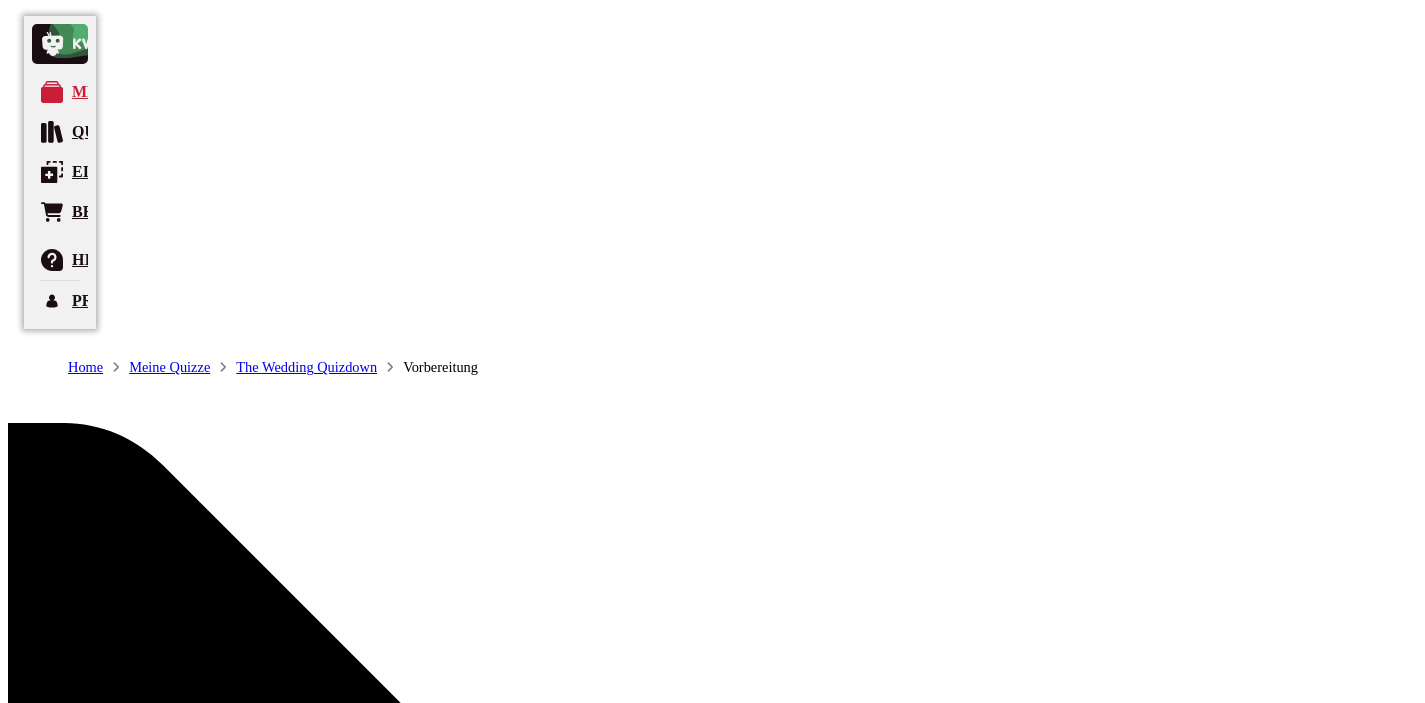 click on "Es gibt keine Teilnehmerbegrenzung. online ( 0 ) offline ( 1 ) Kersi  (0/1)" at bounding box center [521, 12354] 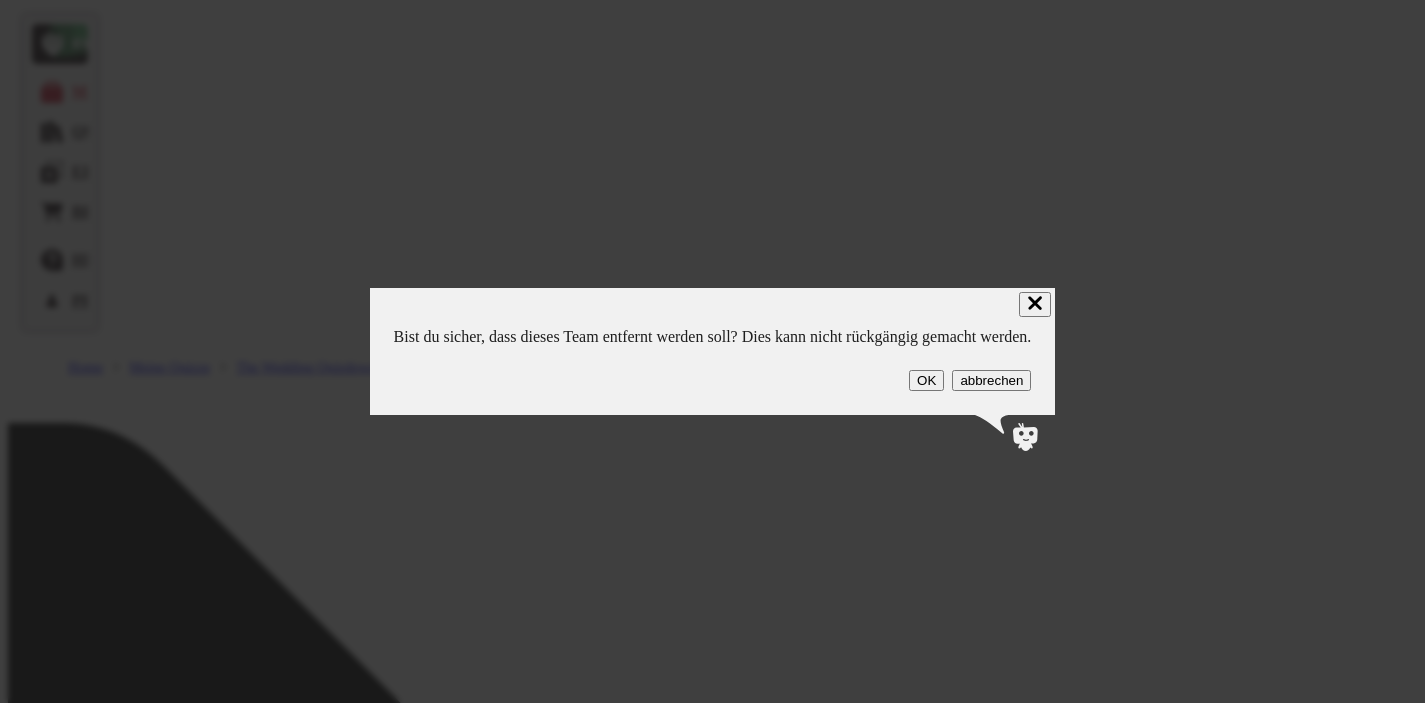 click on "OK" at bounding box center [926, 380] 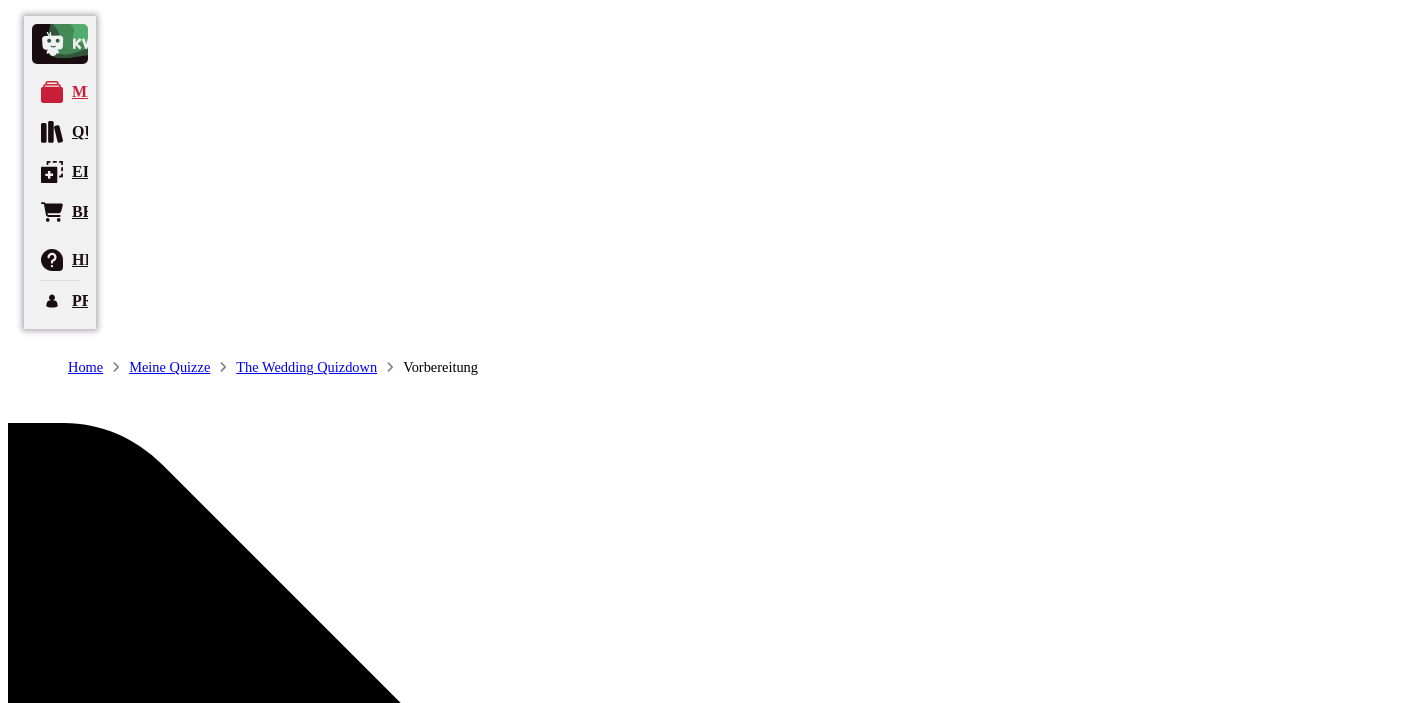 scroll, scrollTop: 0, scrollLeft: 0, axis: both 